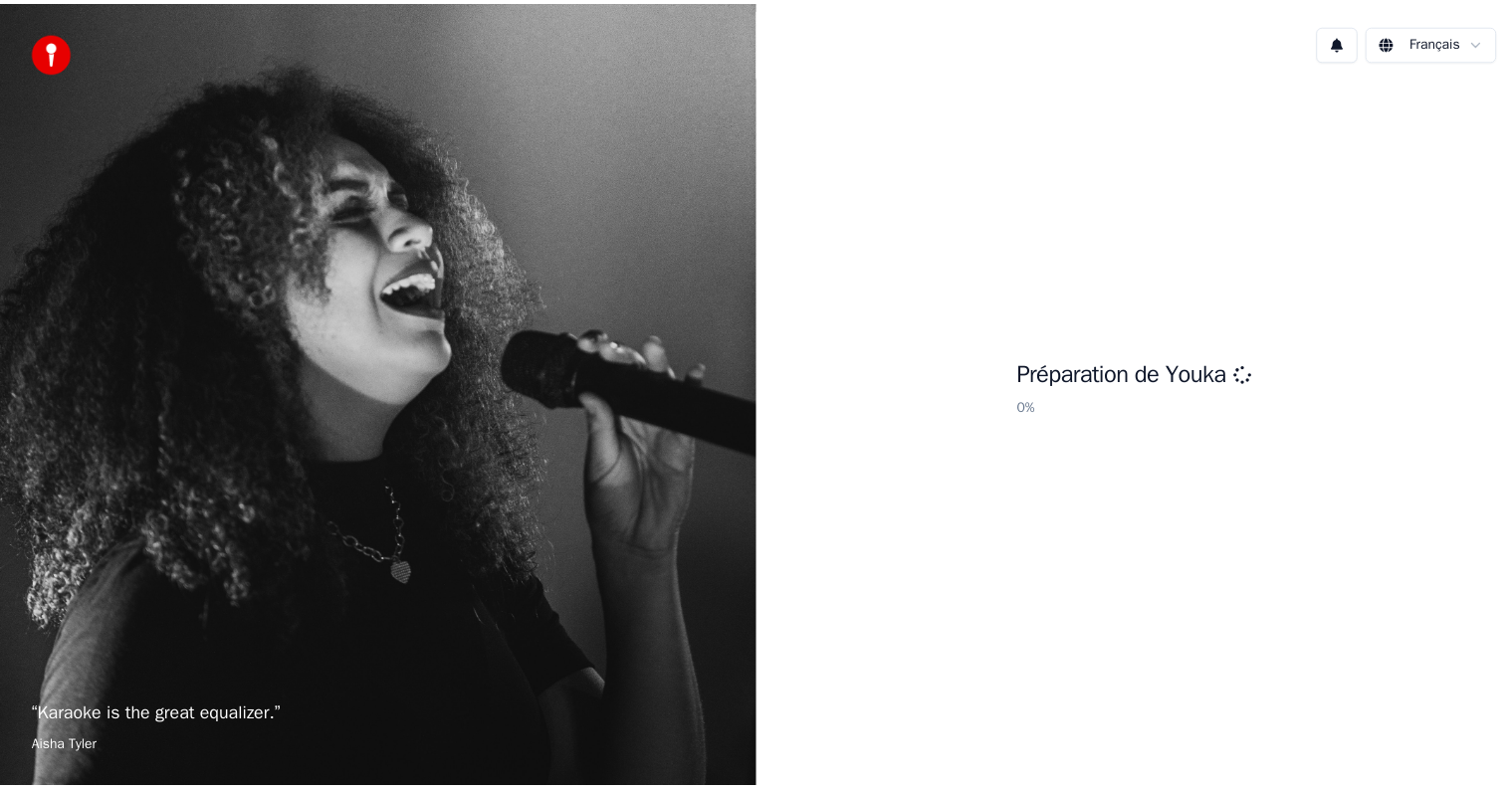 scroll, scrollTop: 0, scrollLeft: 0, axis: both 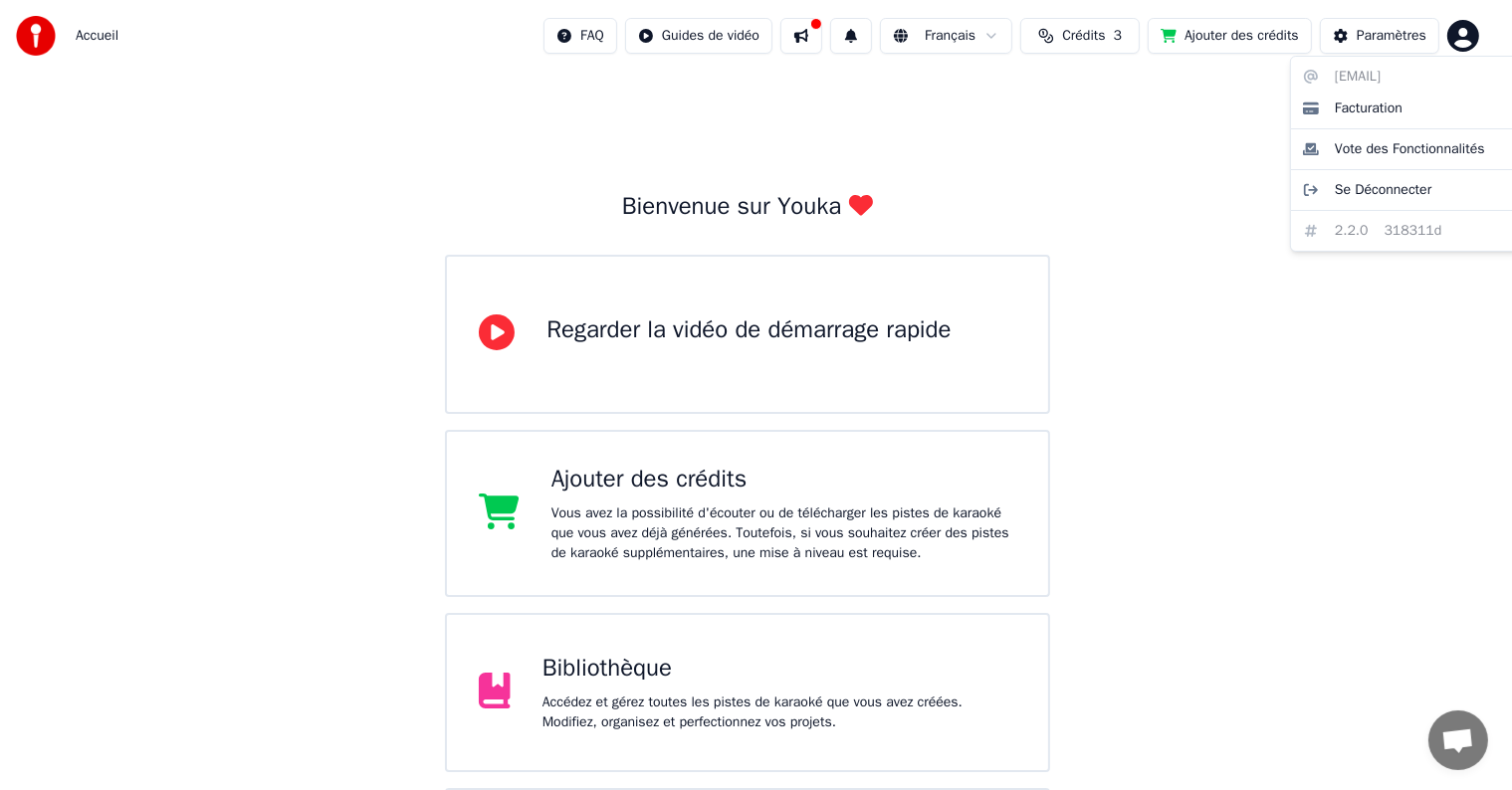 click on "Accueil FAQ Guides de vidéo Français Crédits 3 Ajouter des crédits Paramètres Bienvenue sur Youka Regarder la vidéo de démarrage rapide Ajouter des crédits Vous avez la possibilité d'écouter ou de télécharger les pistes de karaoké que vous avez déjà générées. Toutefois, si vous souhaitez créer des pistes de karaoké supplémentaires, une mise à niveau est requise. Bibliothèque Accédez et gérez toutes les pistes de karaoké que vous avez créées. Modifiez, organisez et perfectionnez vos projets. Créer un Karaoké Créez un karaoké à partir de fichiers audio ou vidéo (MP3, MP4 et plus), ou collez une URL pour générer instantanément une vidéo de karaoké avec des paroles synchronisées. [EMAIL] Facturation Vote des Fonctionnalités Se Déconnecter 2.2.0 318311d" at bounding box center [756, 478] 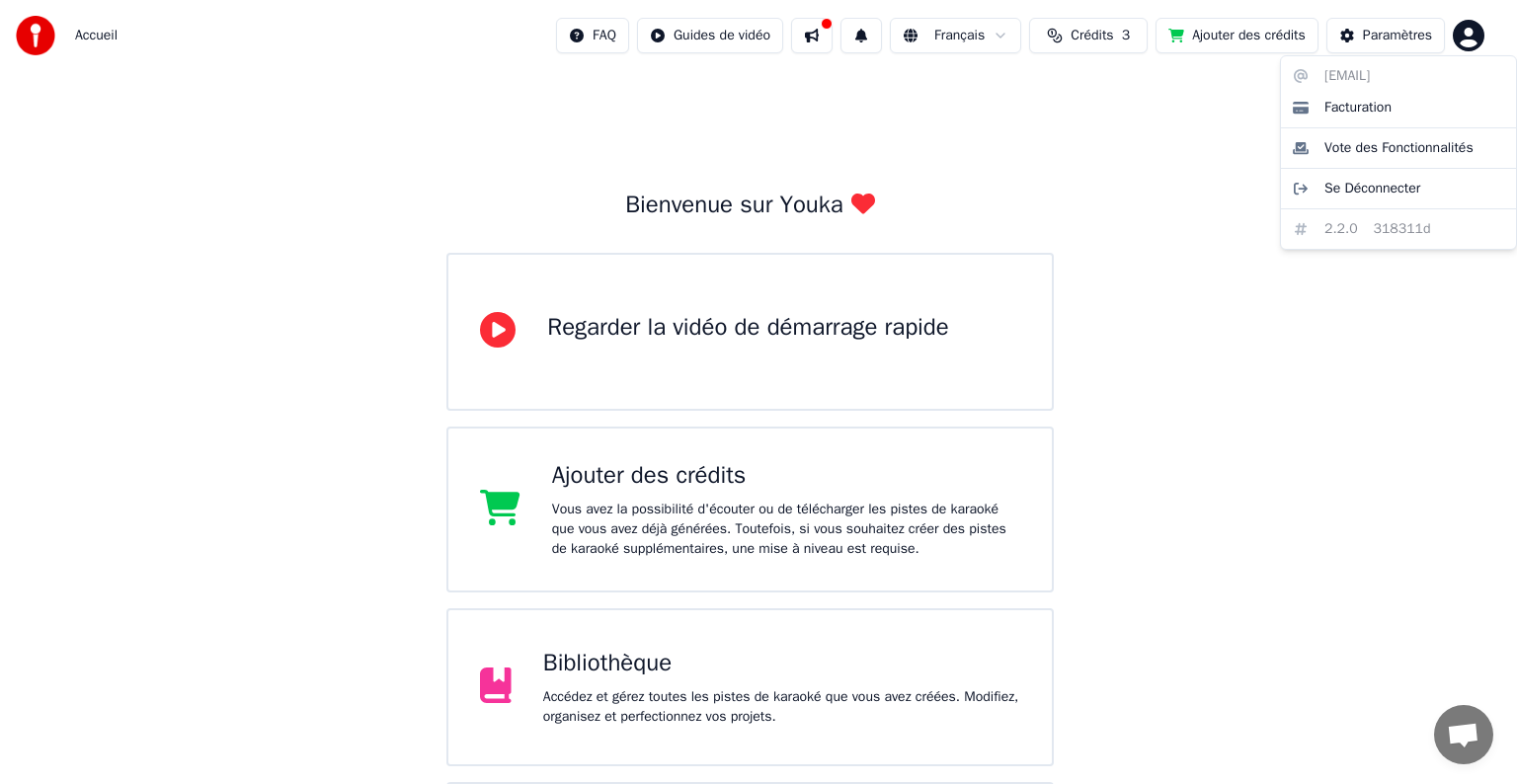 click on "Accueil FAQ Guides de vidéo Français Crédits 3 Ajouter des crédits Paramètres Bienvenue sur Youka Regarder la vidéo de démarrage rapide Ajouter des crédits Vous avez la possibilité d'écouter ou de télécharger les pistes de karaoké que vous avez déjà générées. Toutefois, si vous souhaitez créer des pistes de karaoké supplémentaires, une mise à niveau est requise. Bibliothèque Accédez et gérez toutes les pistes de karaoké que vous avez créées. Modifiez, organisez et perfectionnez vos projets. Créer un Karaoké Créez un karaoké à partir de fichiers audio ou vidéo (MP3, MP4 et plus), ou collez une URL pour générer instantanément une vidéo de karaoké avec des paroles synchronisées. [EMAIL] Facturation Vote des Fonctionnalités Se Déconnecter 2.2.0 318311d" at bounding box center (758, 474) 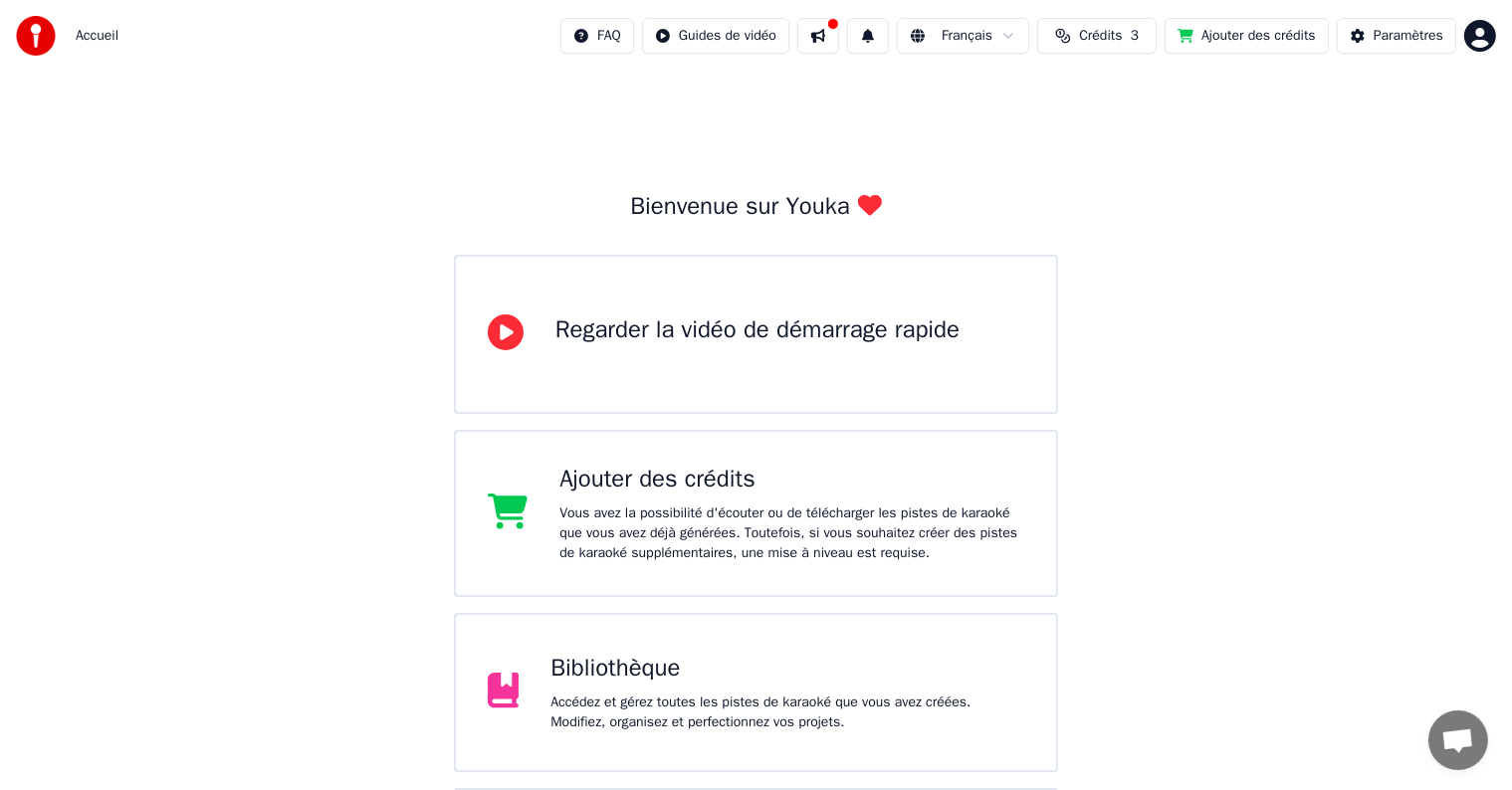 click on "Accueil" at bounding box center (97, 36) 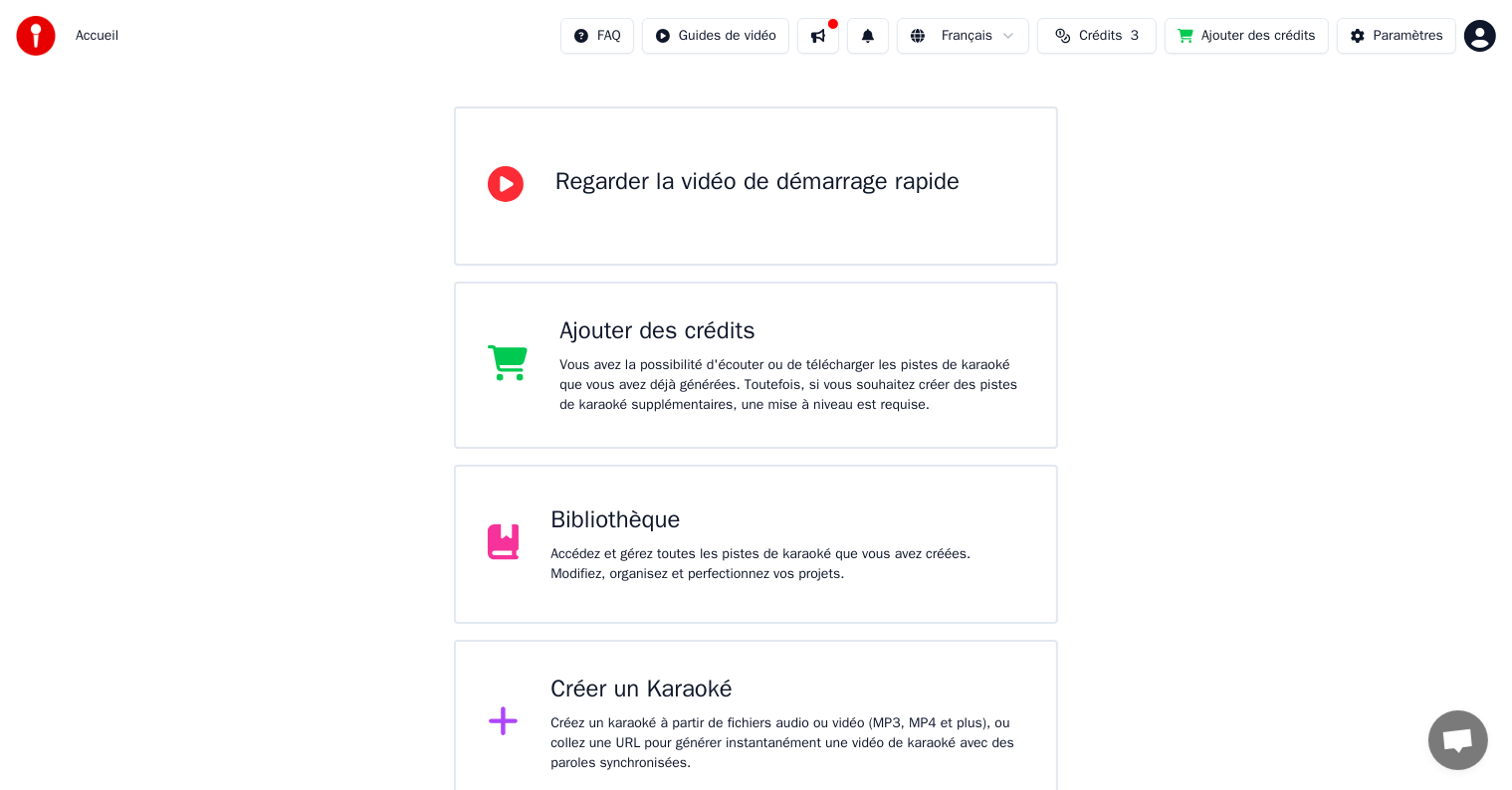 scroll, scrollTop: 163, scrollLeft: 0, axis: vertical 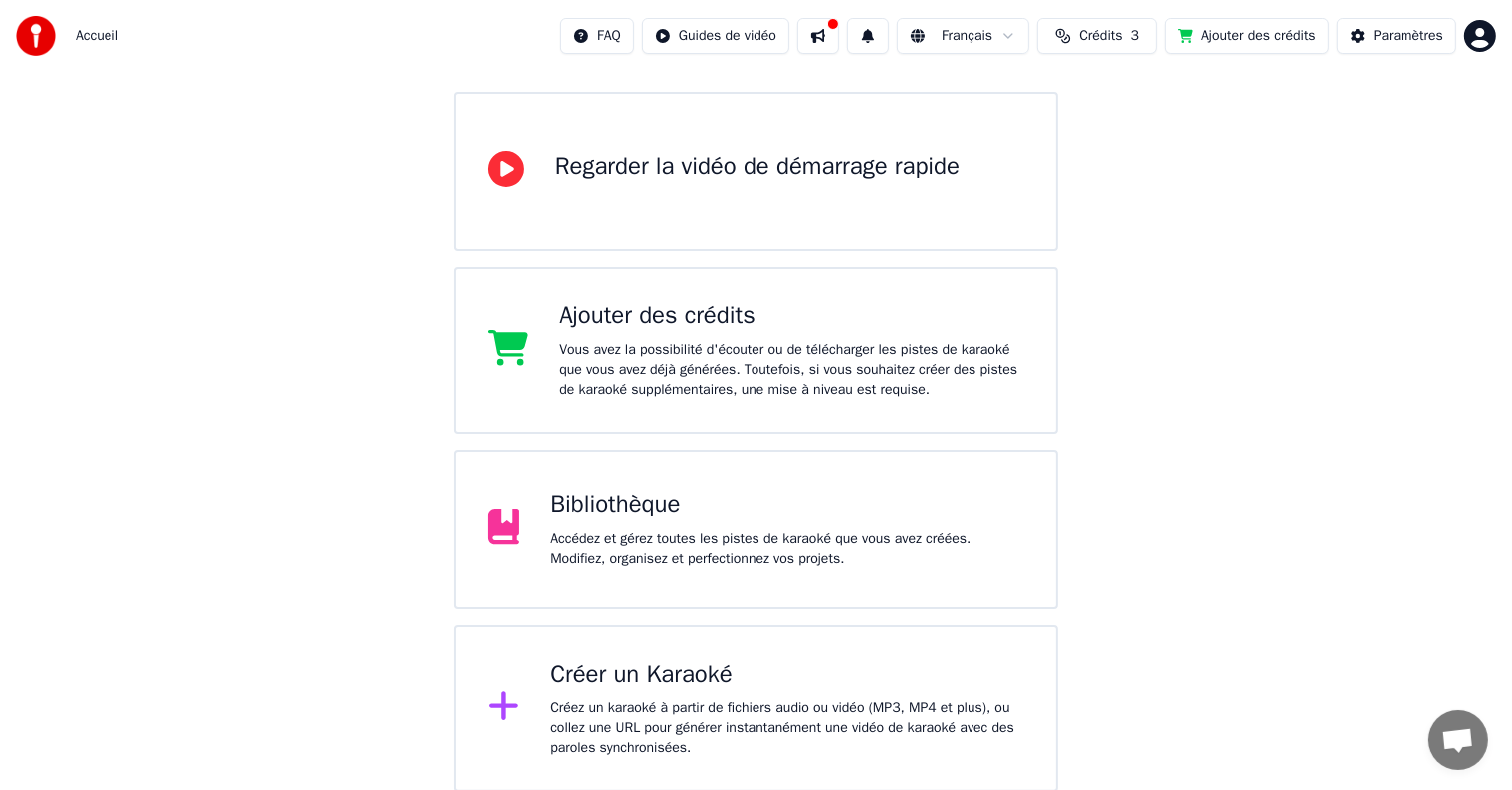 click on "Créer un Karaoké Créez un karaoké à partir de fichiers audio ou vidéo (MP3, MP4 et plus), ou collez une URL pour générer instantanément une vidéo de karaoké avec des paroles synchronisées." at bounding box center (756, 708) 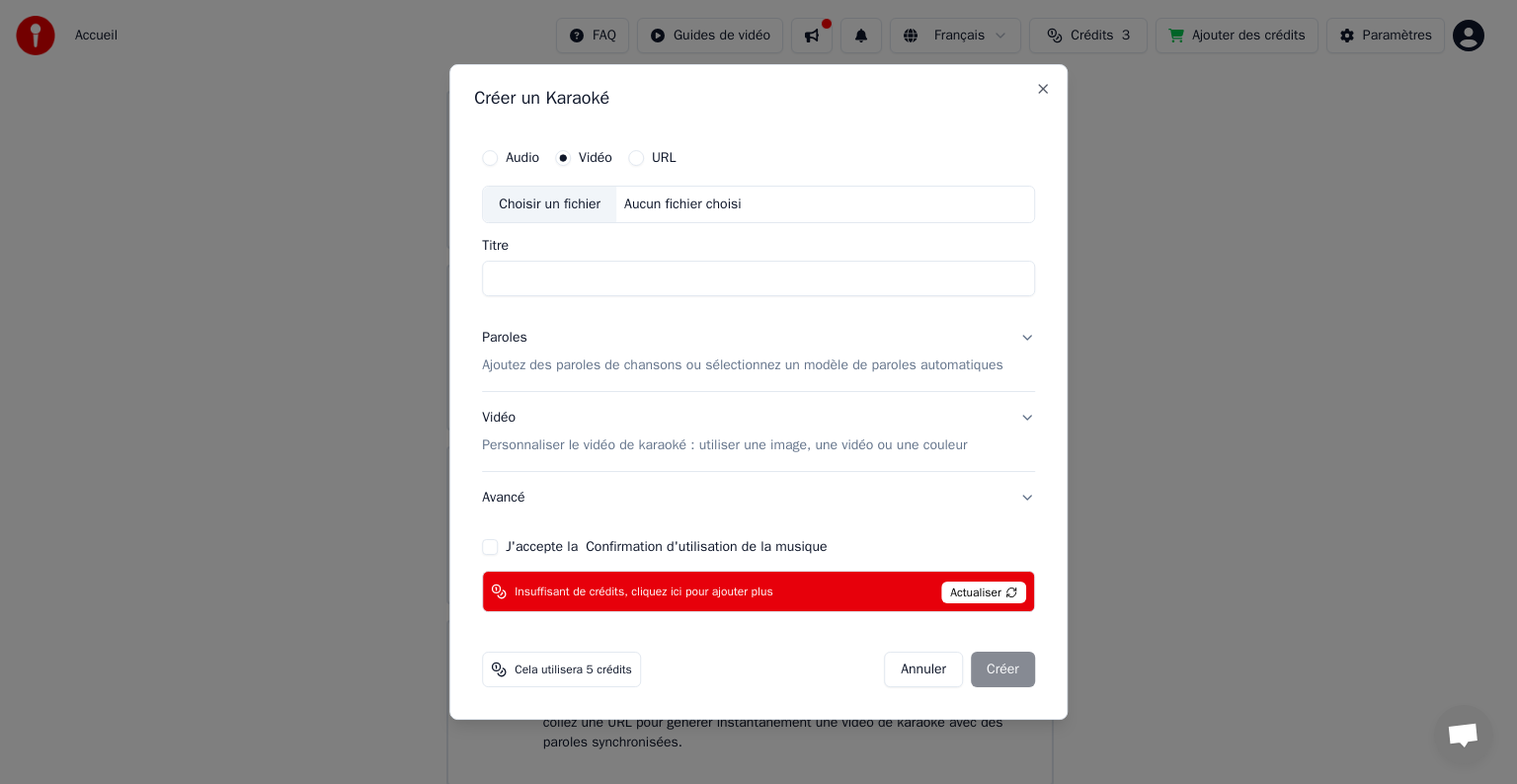 click on "Cela utilisera 5 crédits Annuler Créer" at bounding box center (758, 669) 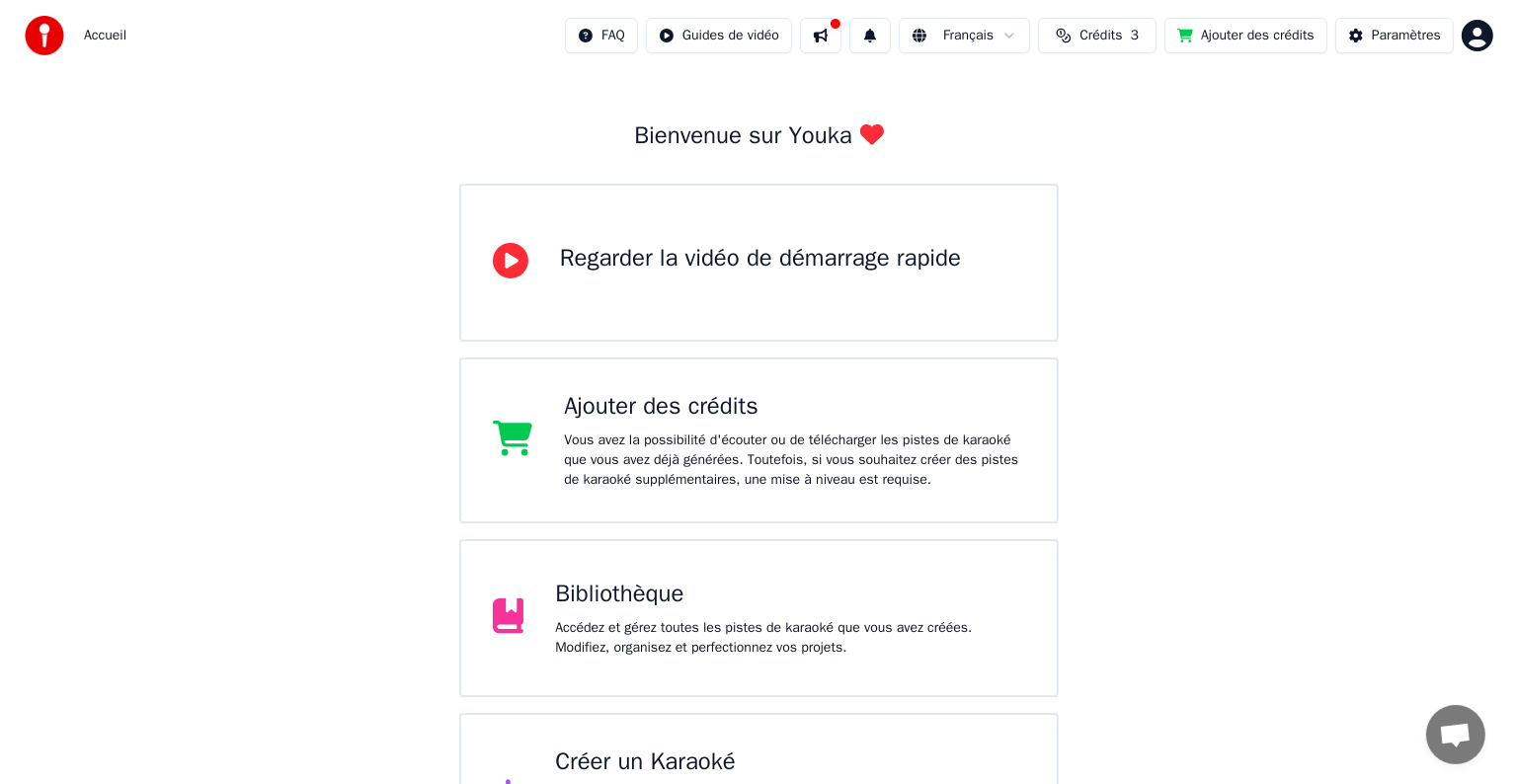 scroll, scrollTop: 0, scrollLeft: 0, axis: both 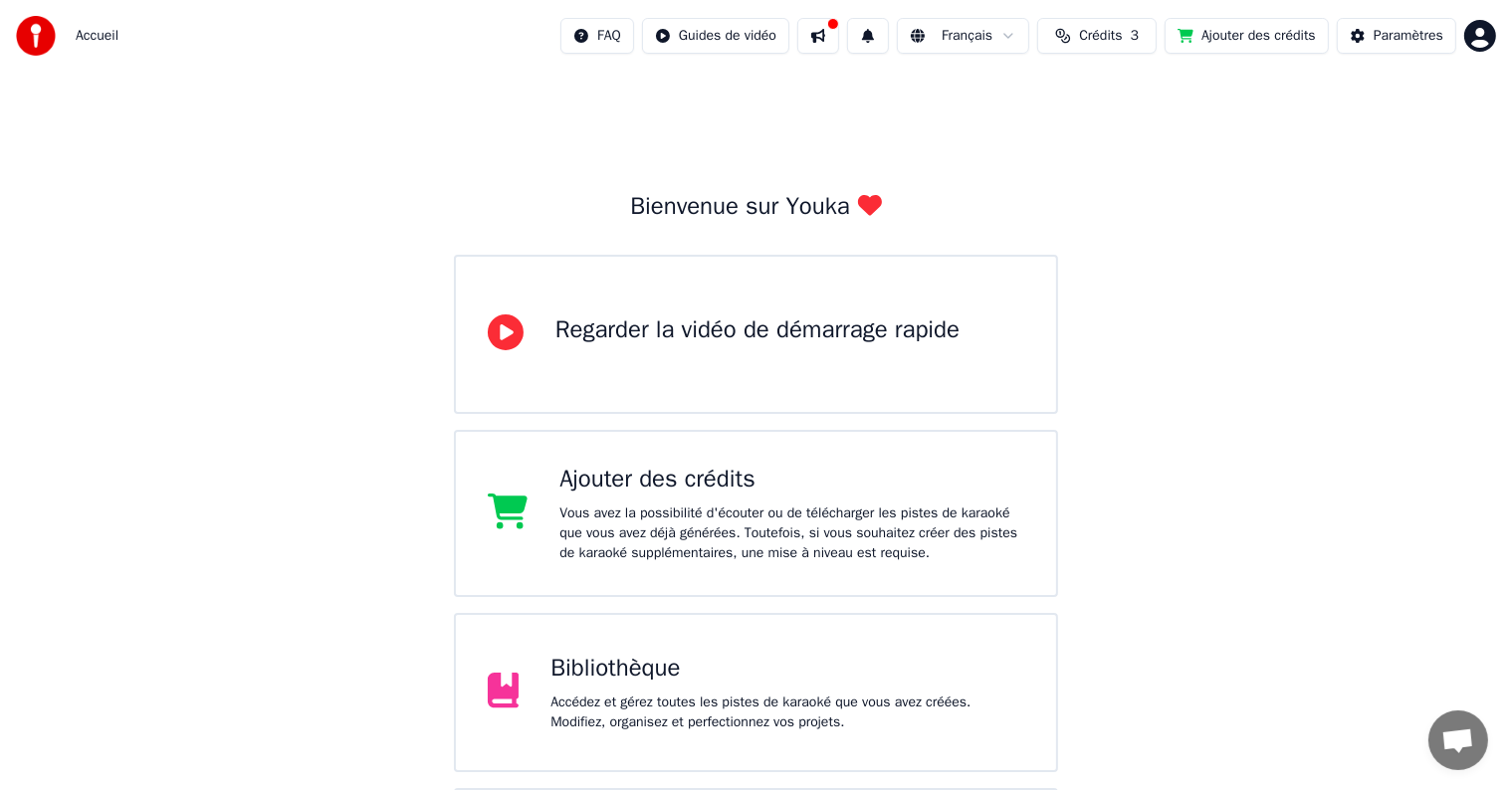 click on "Regarder la vidéo de démarrage rapide" at bounding box center [757, 330] 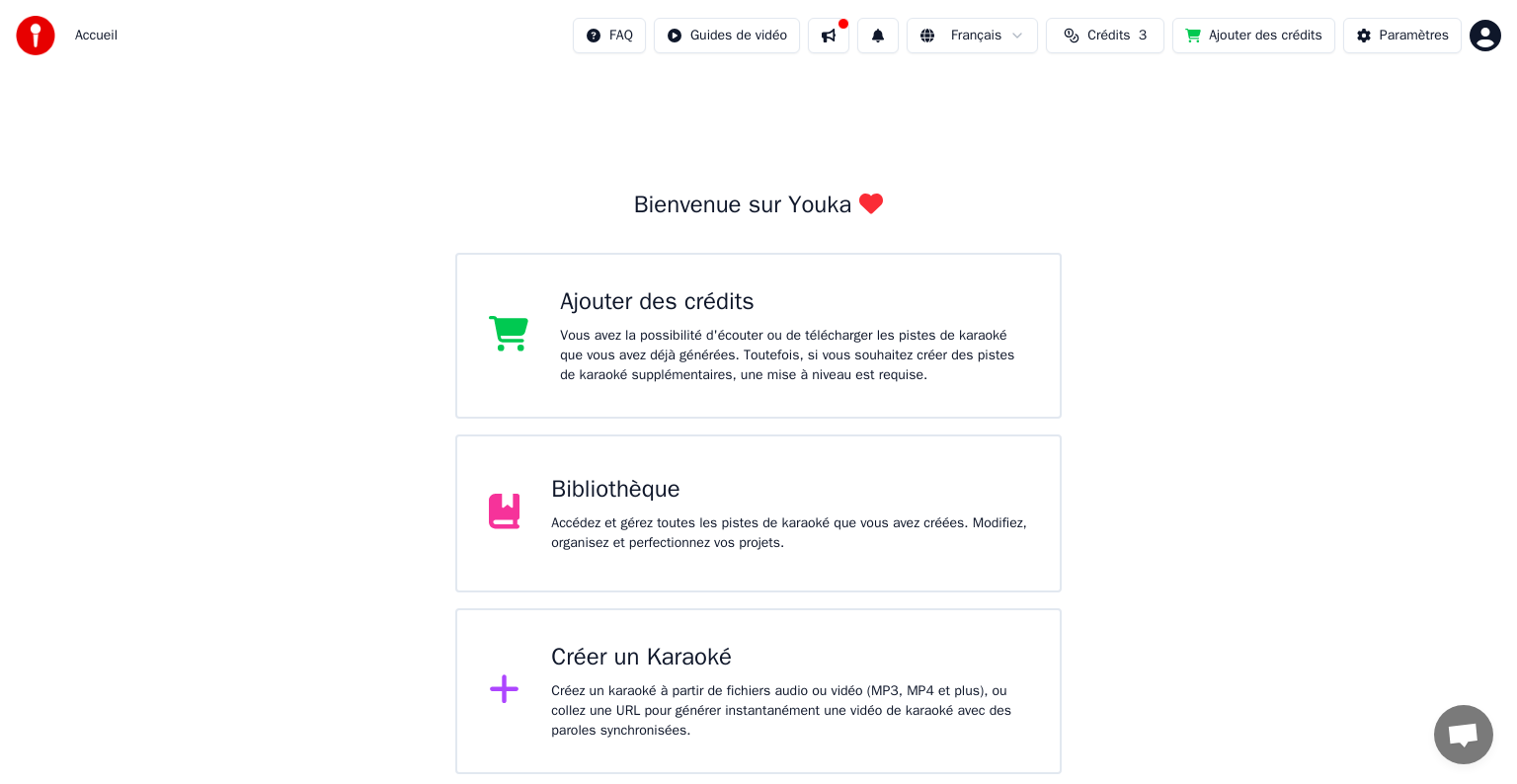 click on "Bibliothèque" at bounding box center (789, 490) 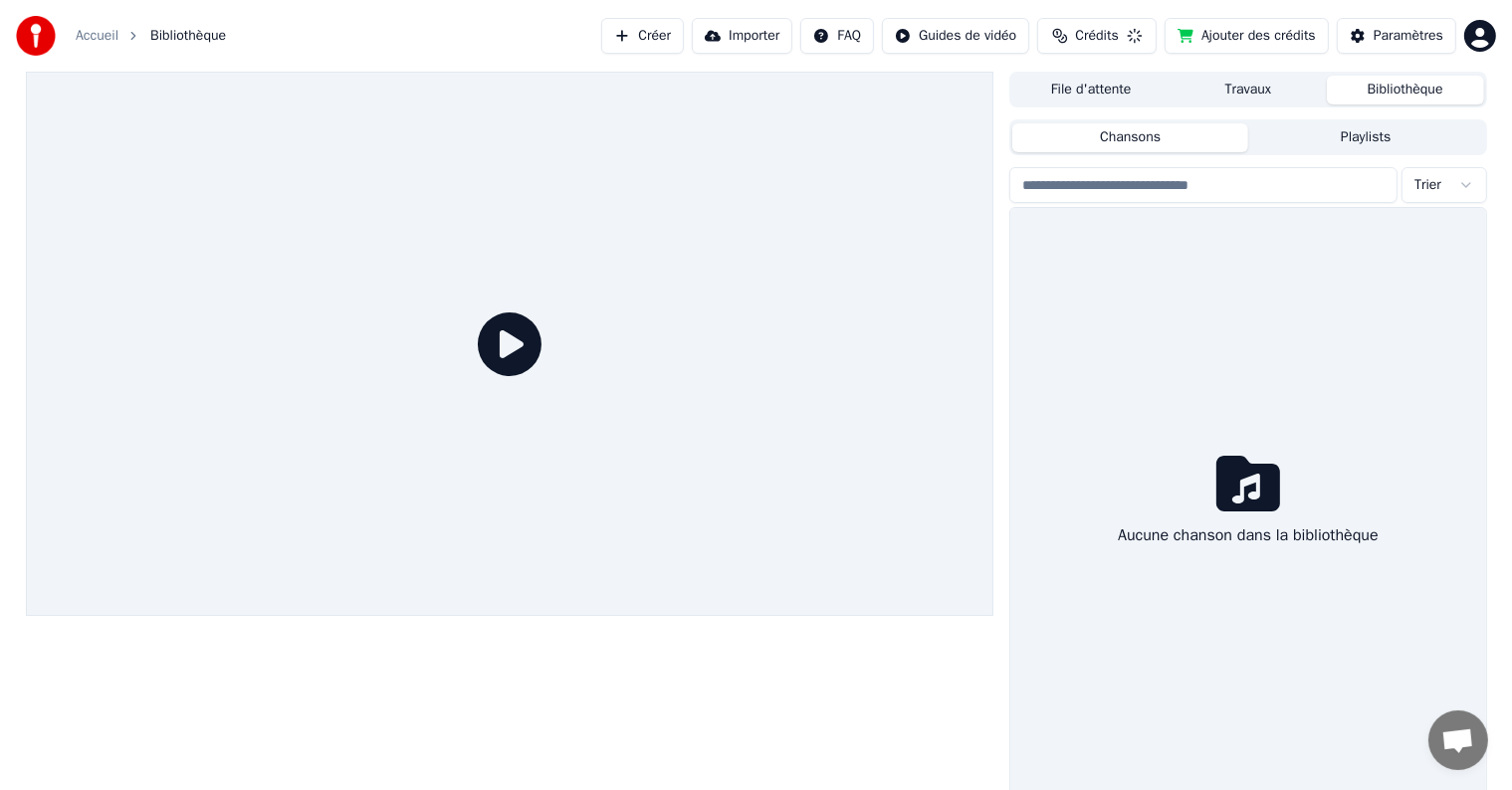click at bounding box center (510, 343) 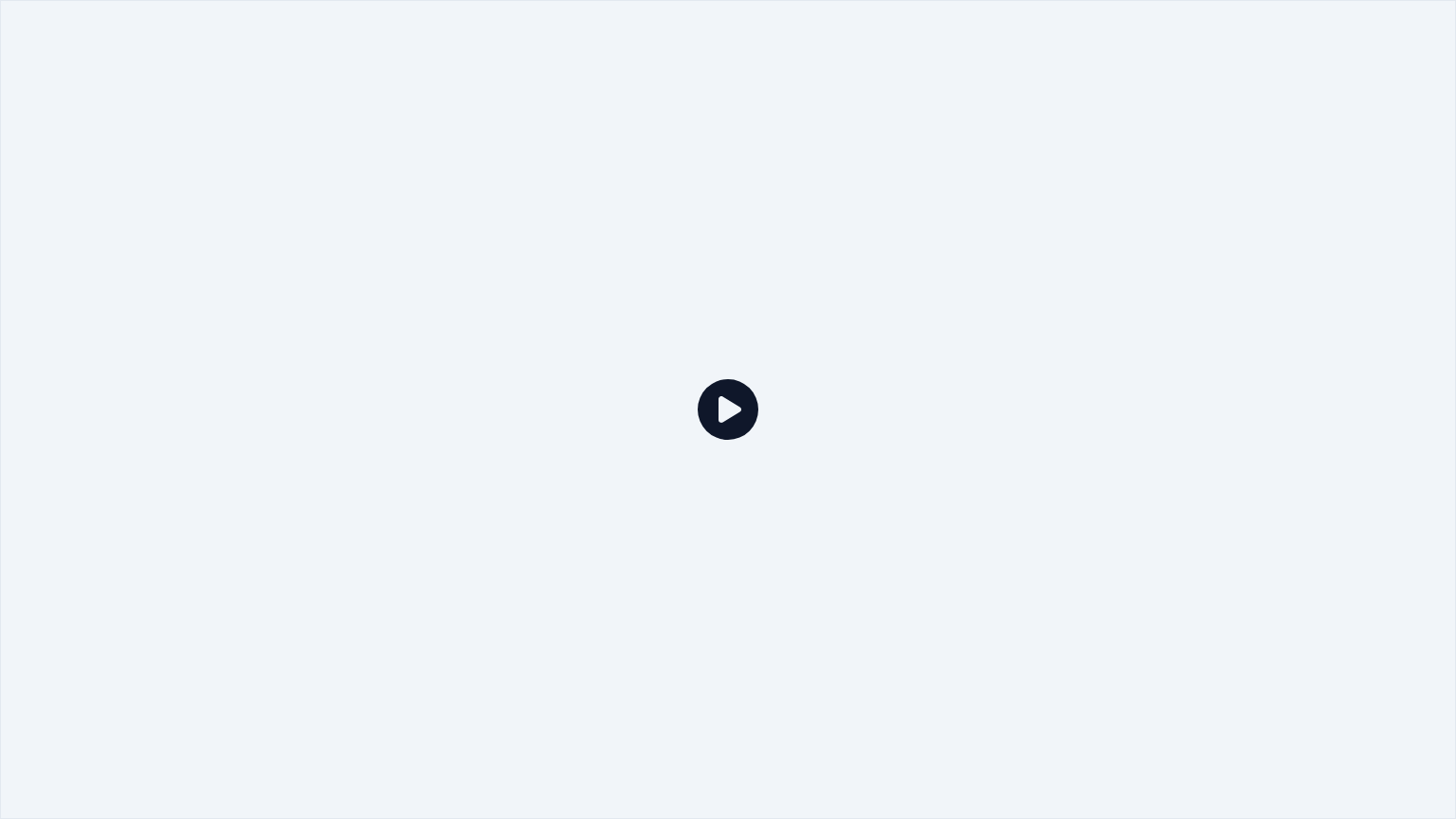 drag, startPoint x: 1236, startPoint y: 82, endPoint x: 1238, endPoint y: 65, distance: 17.117243 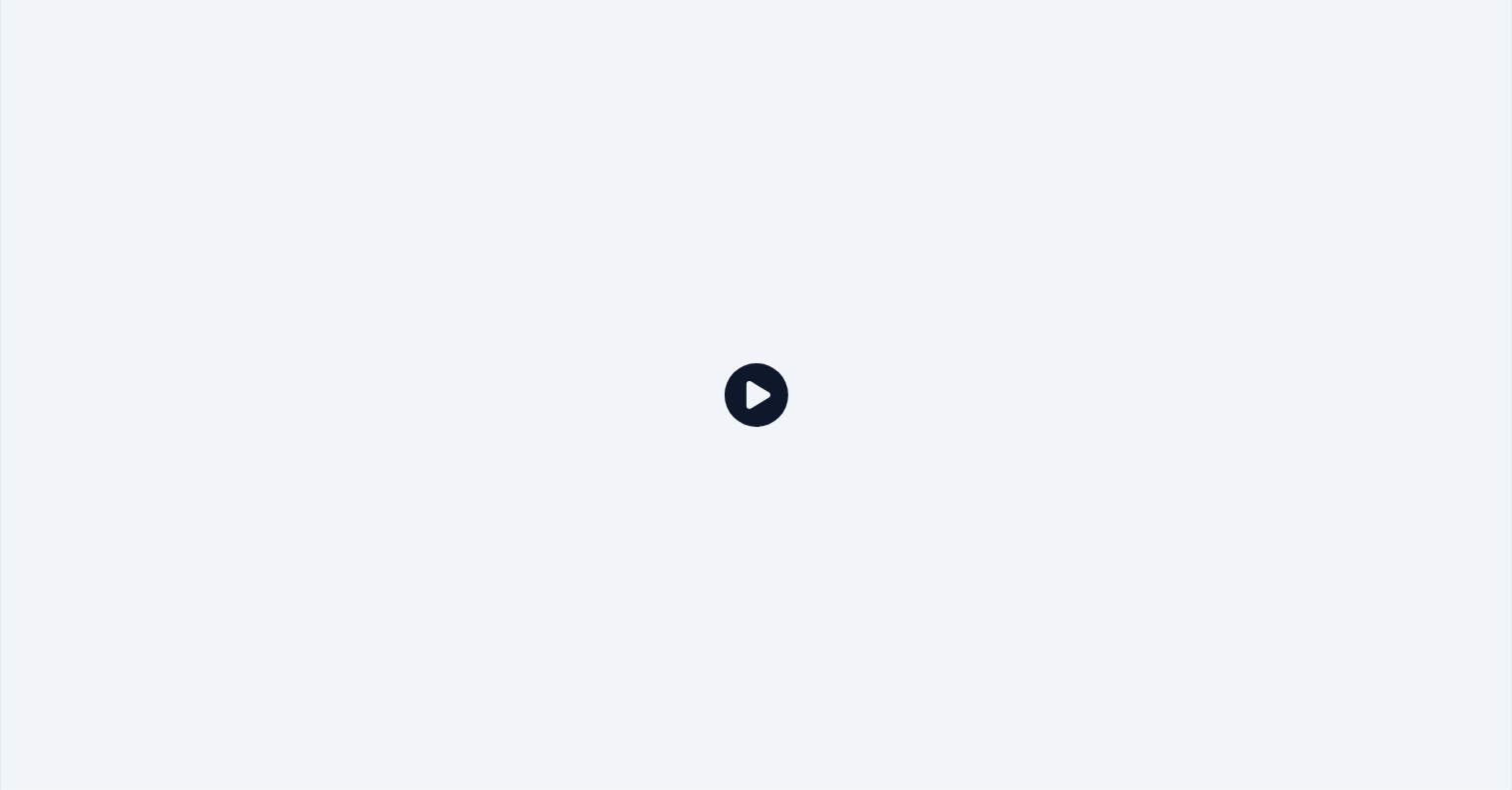 click at bounding box center (756, 395) 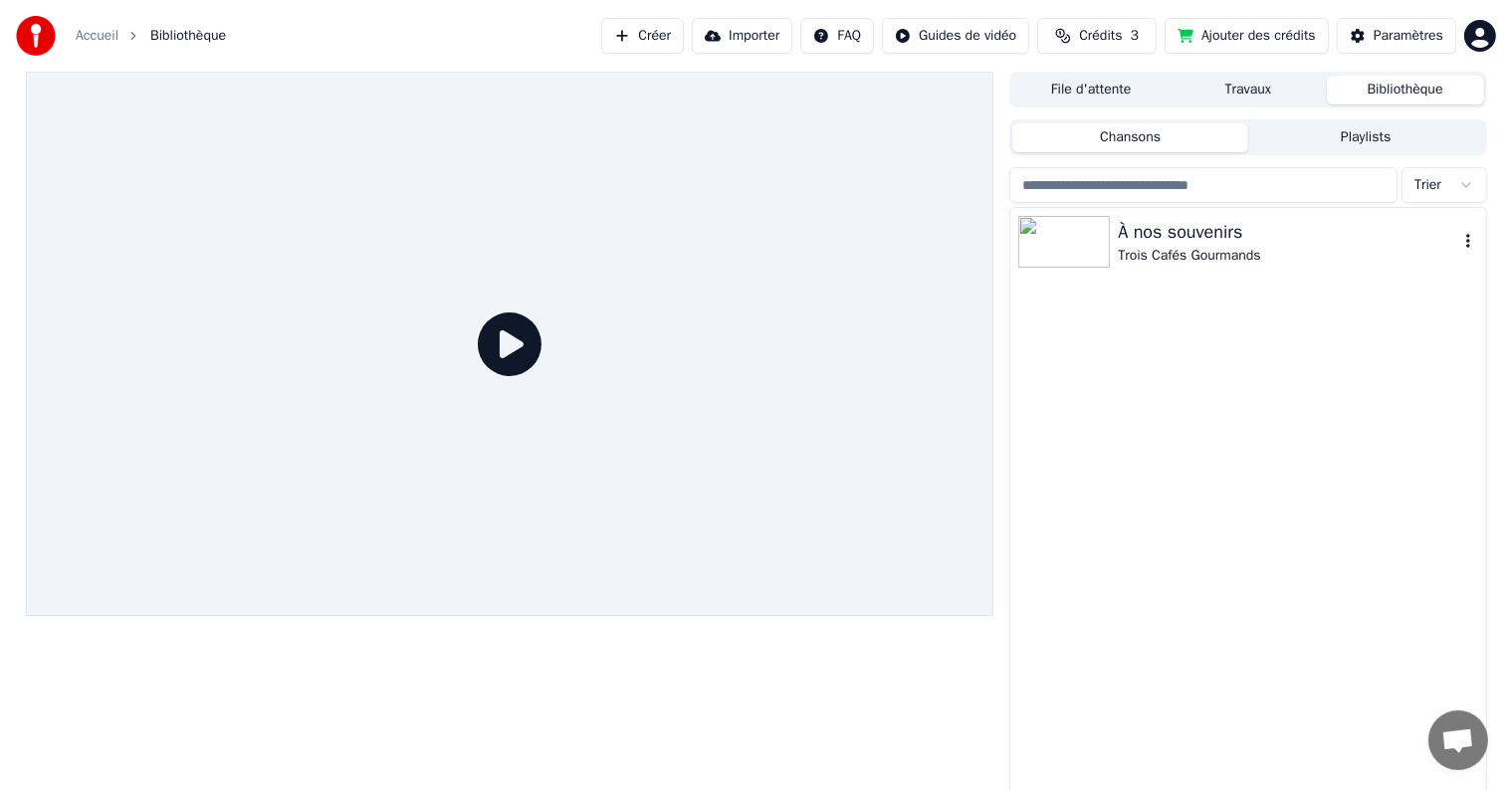 click on "À nos souvenirs" at bounding box center (1287, 232) 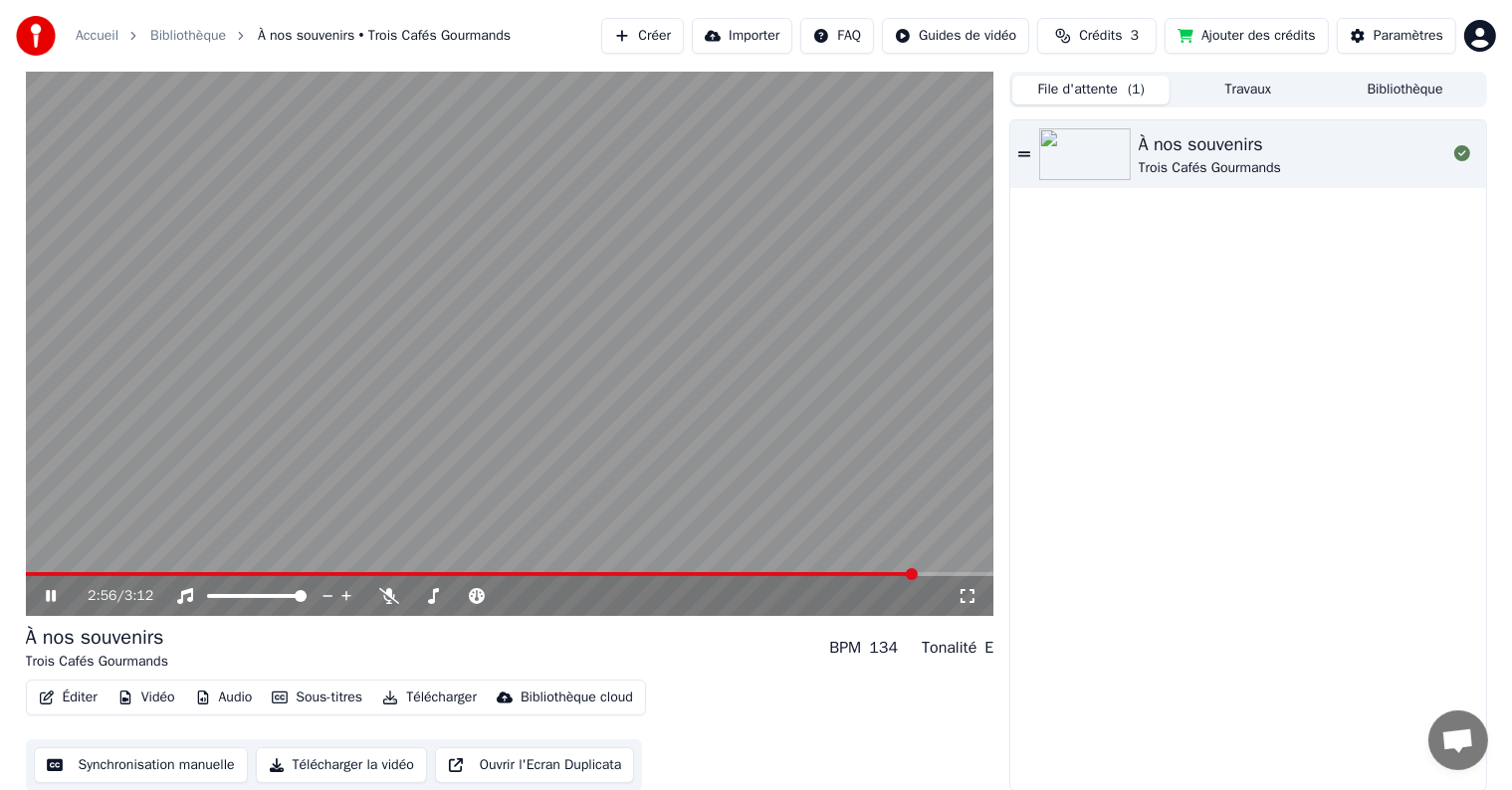 click on "File d'attente ( 1 )" at bounding box center (1091, 90) 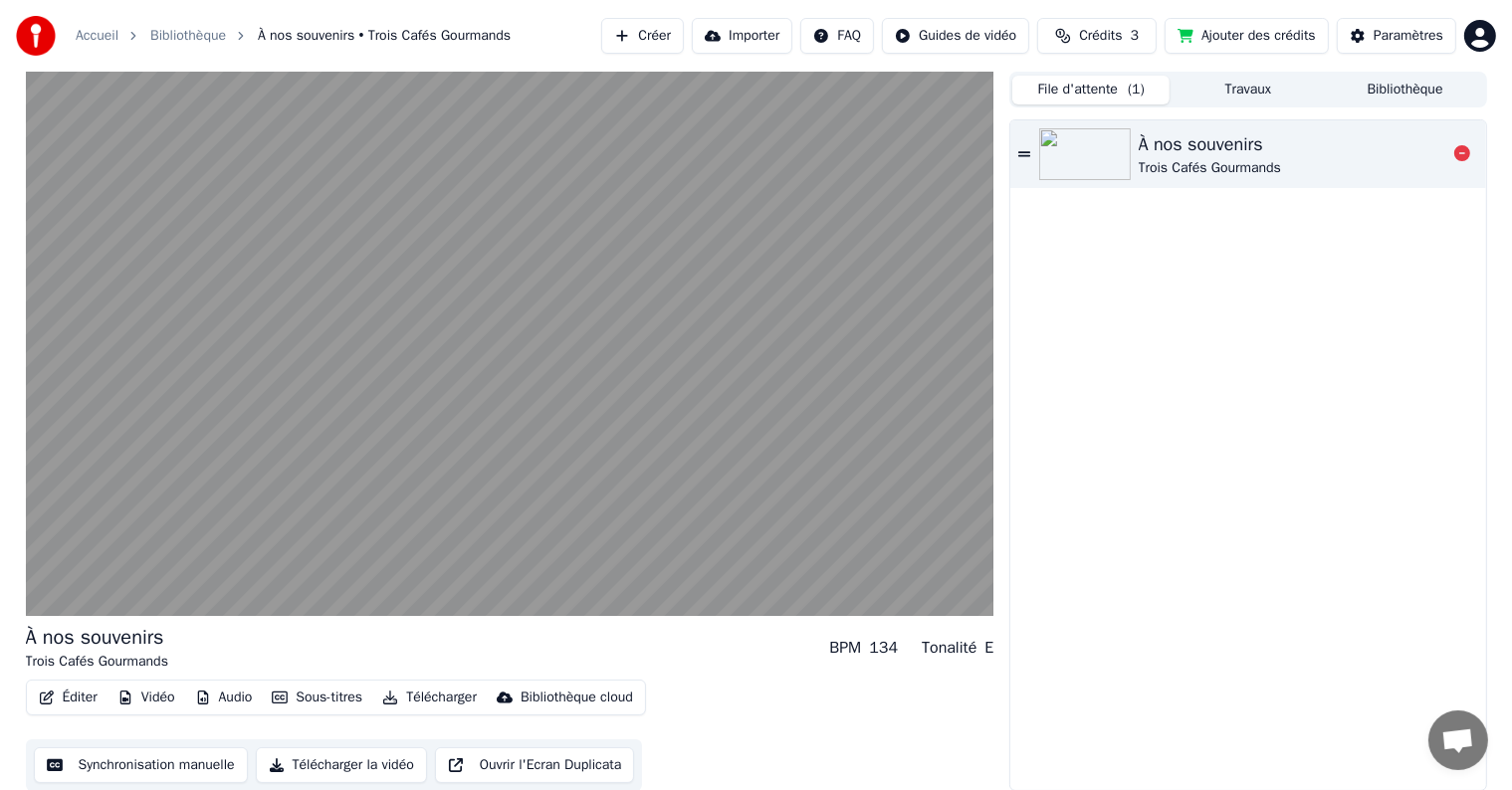 click at bounding box center (1085, 154) 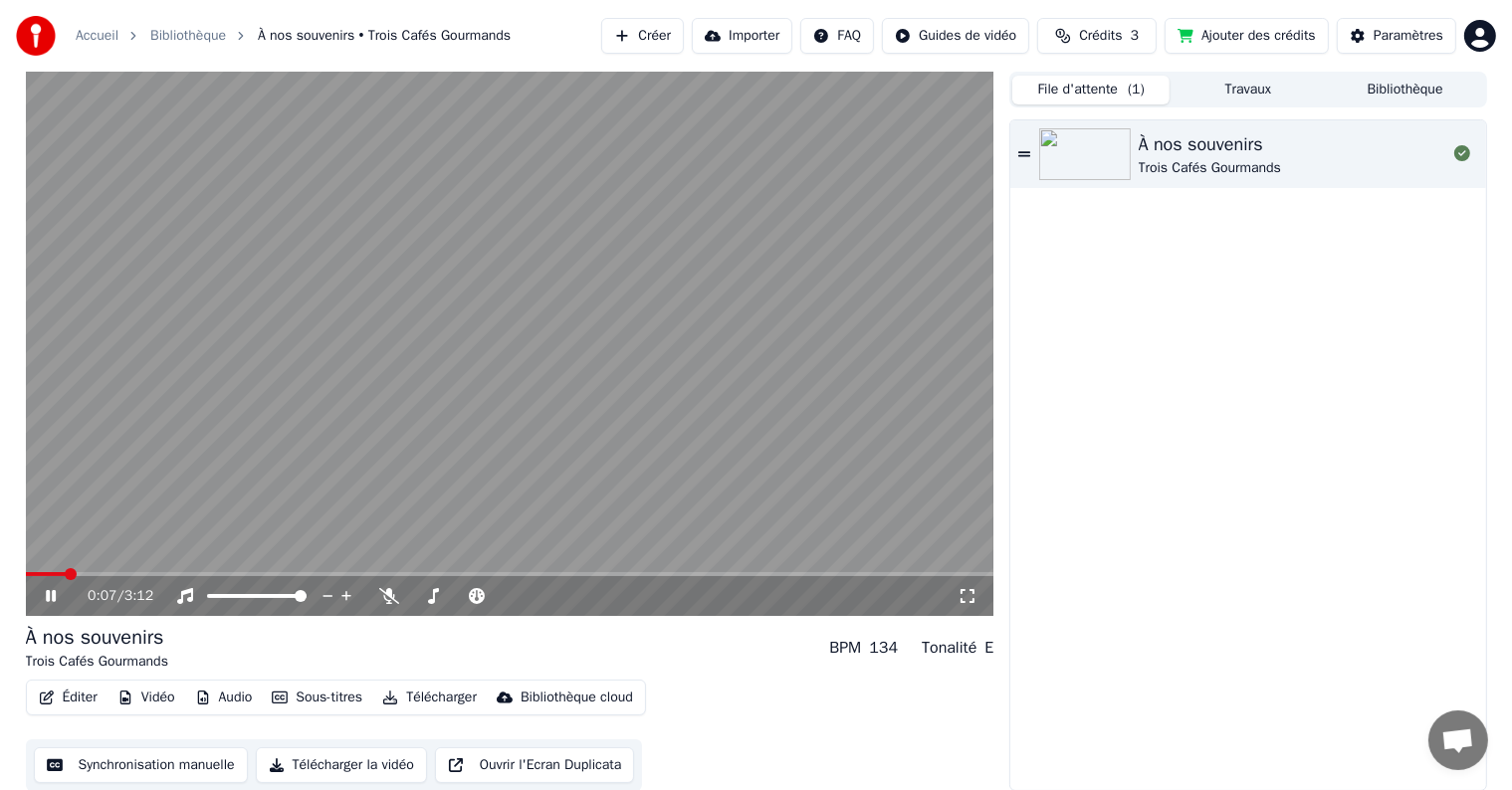 click at bounding box center (510, 343) 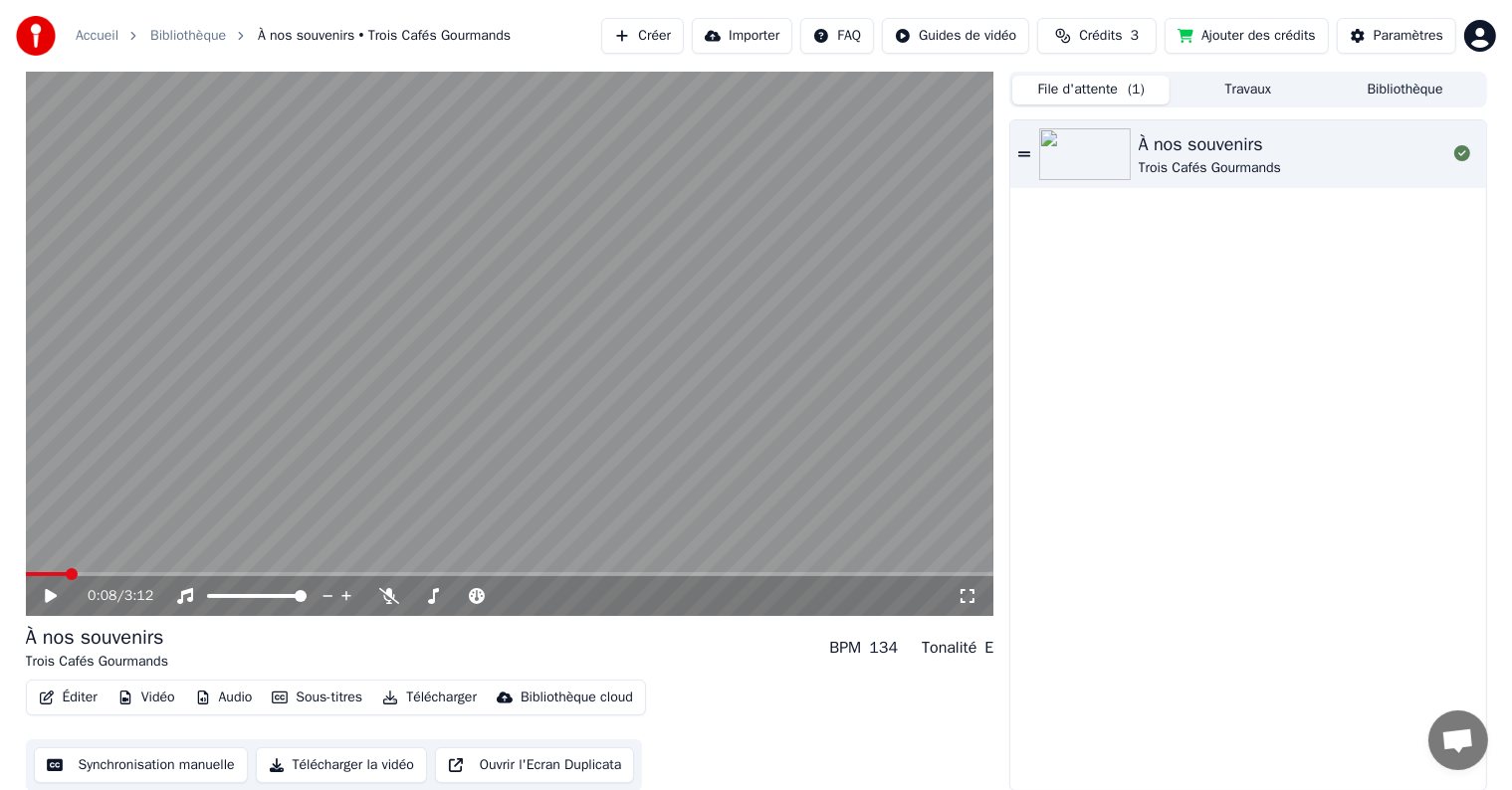 click on "0:08  /  3:12" at bounding box center (510, 596) 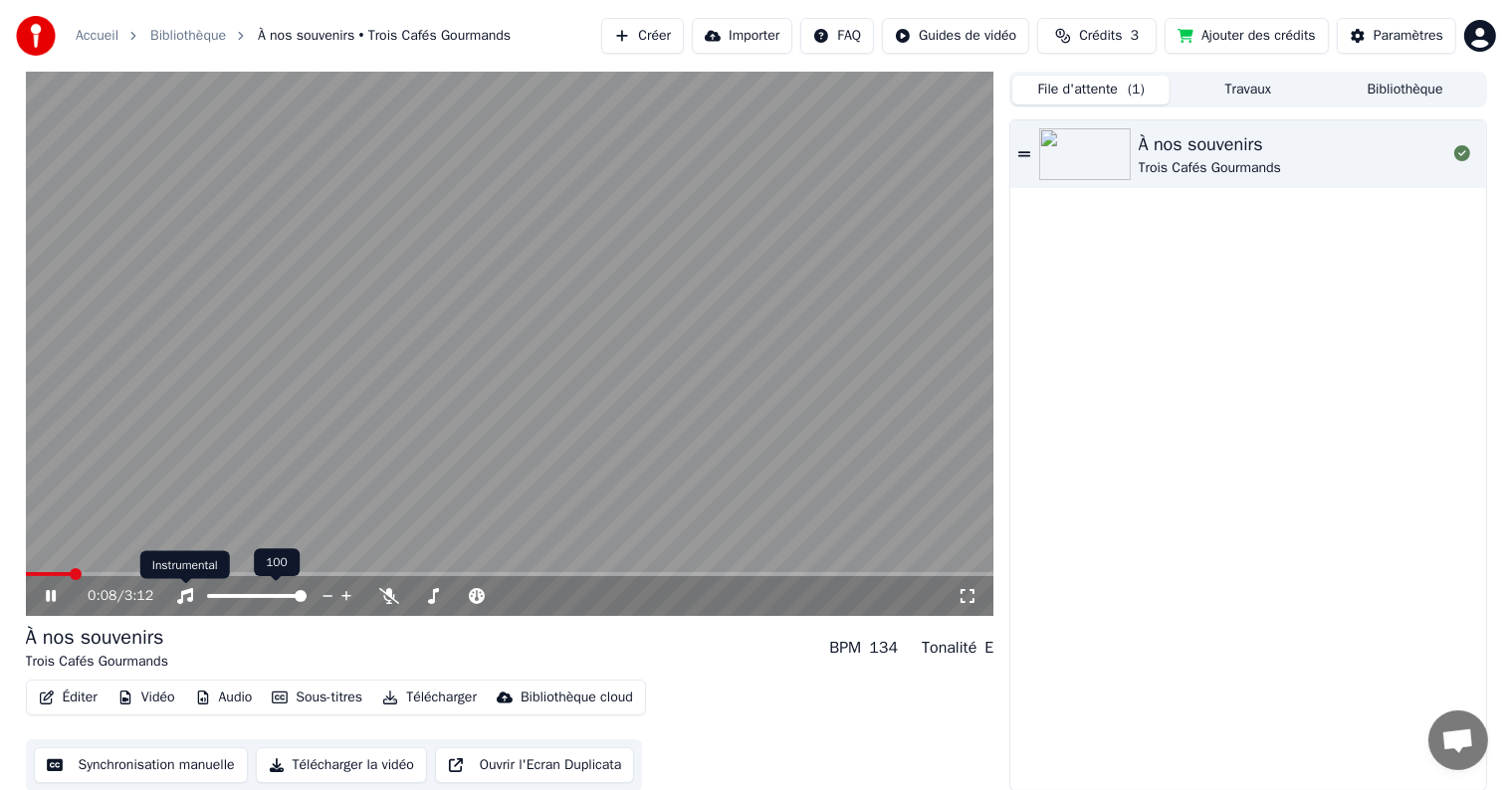 click on "Instrumental Instrumental" at bounding box center (185, 565) 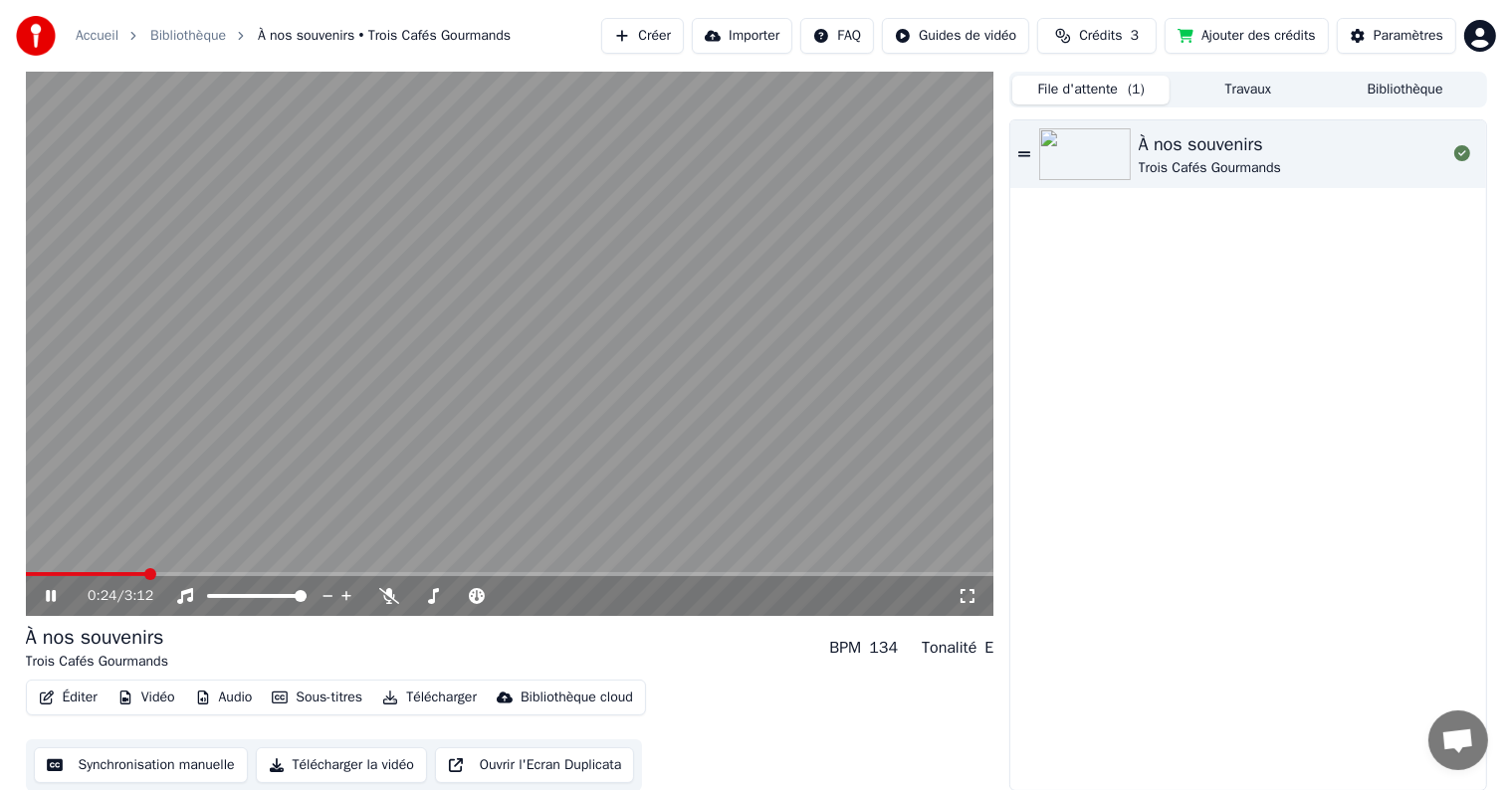 click at bounding box center [150, 574] 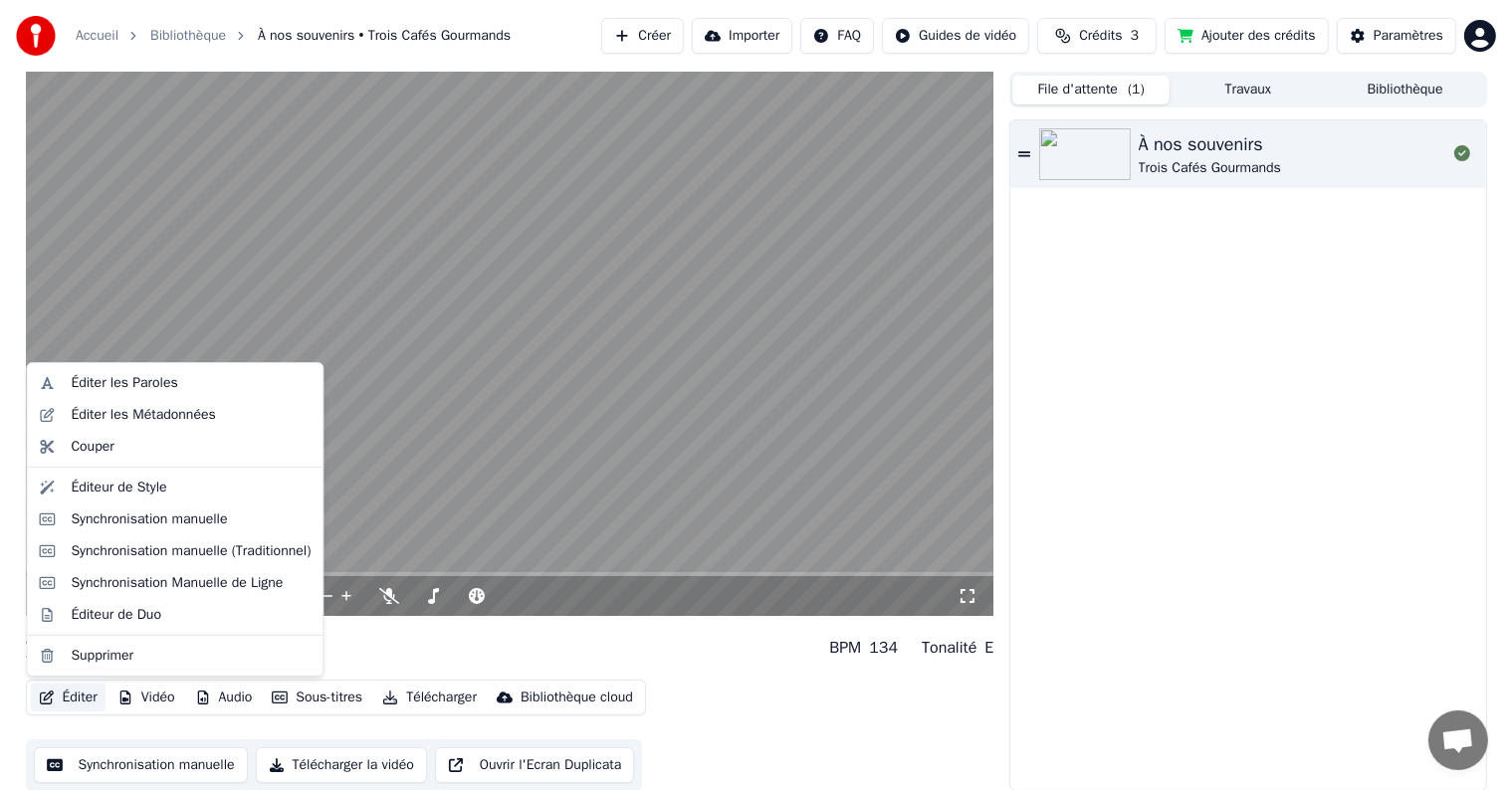 click on "Éditer" at bounding box center [68, 697] 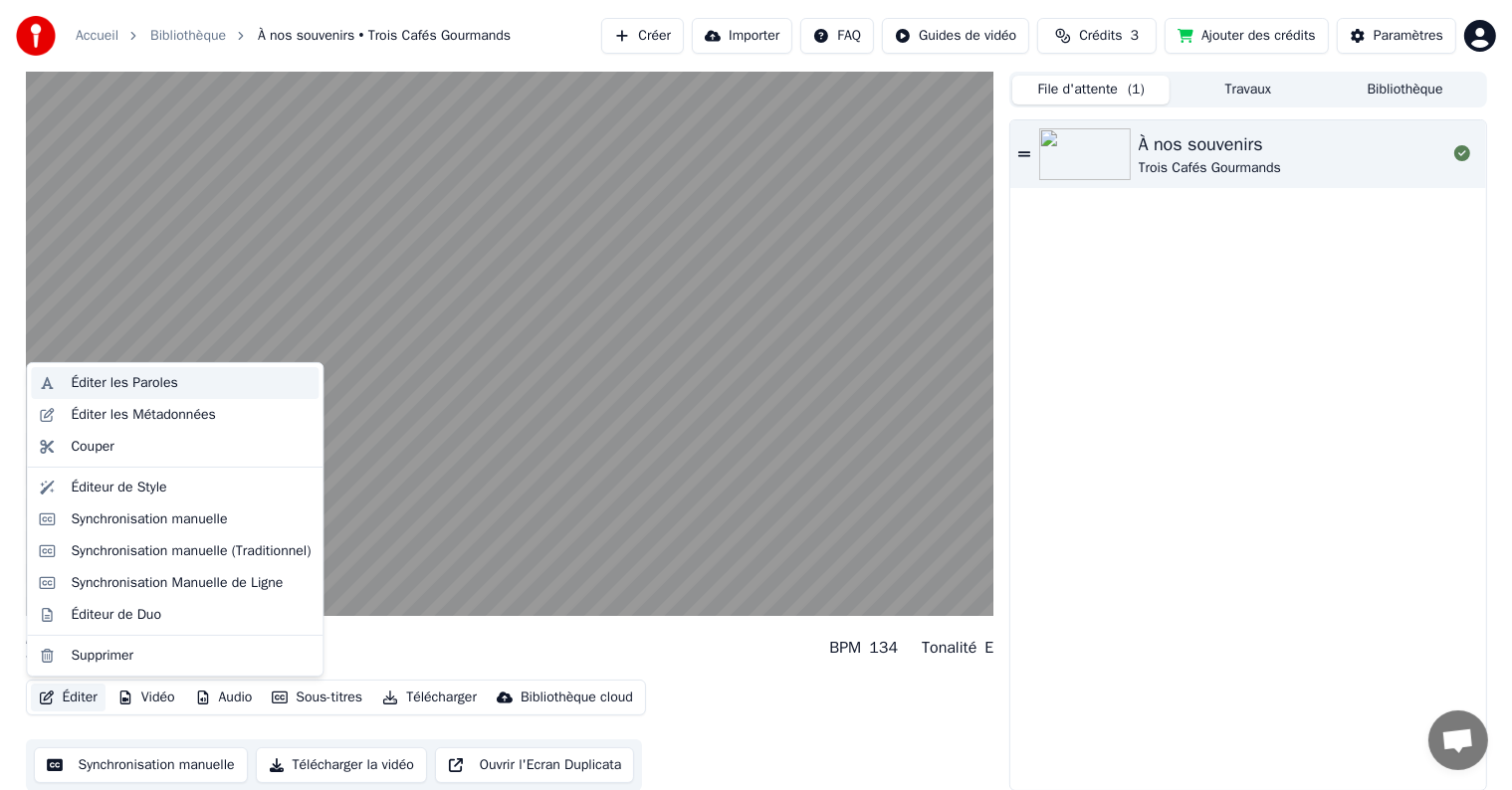 click on "Éditer les Paroles" at bounding box center [123, 383] 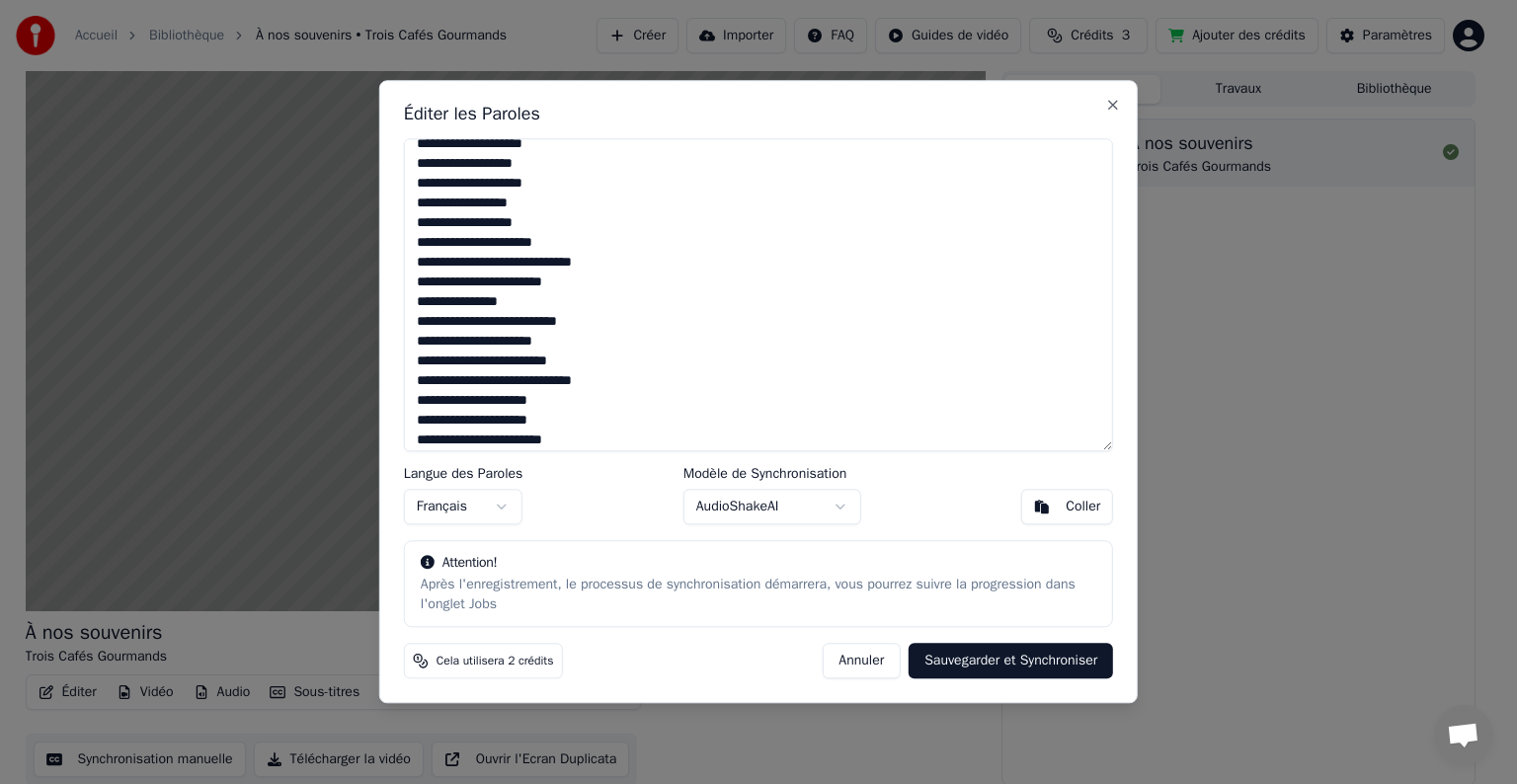 scroll, scrollTop: 785, scrollLeft: 0, axis: vertical 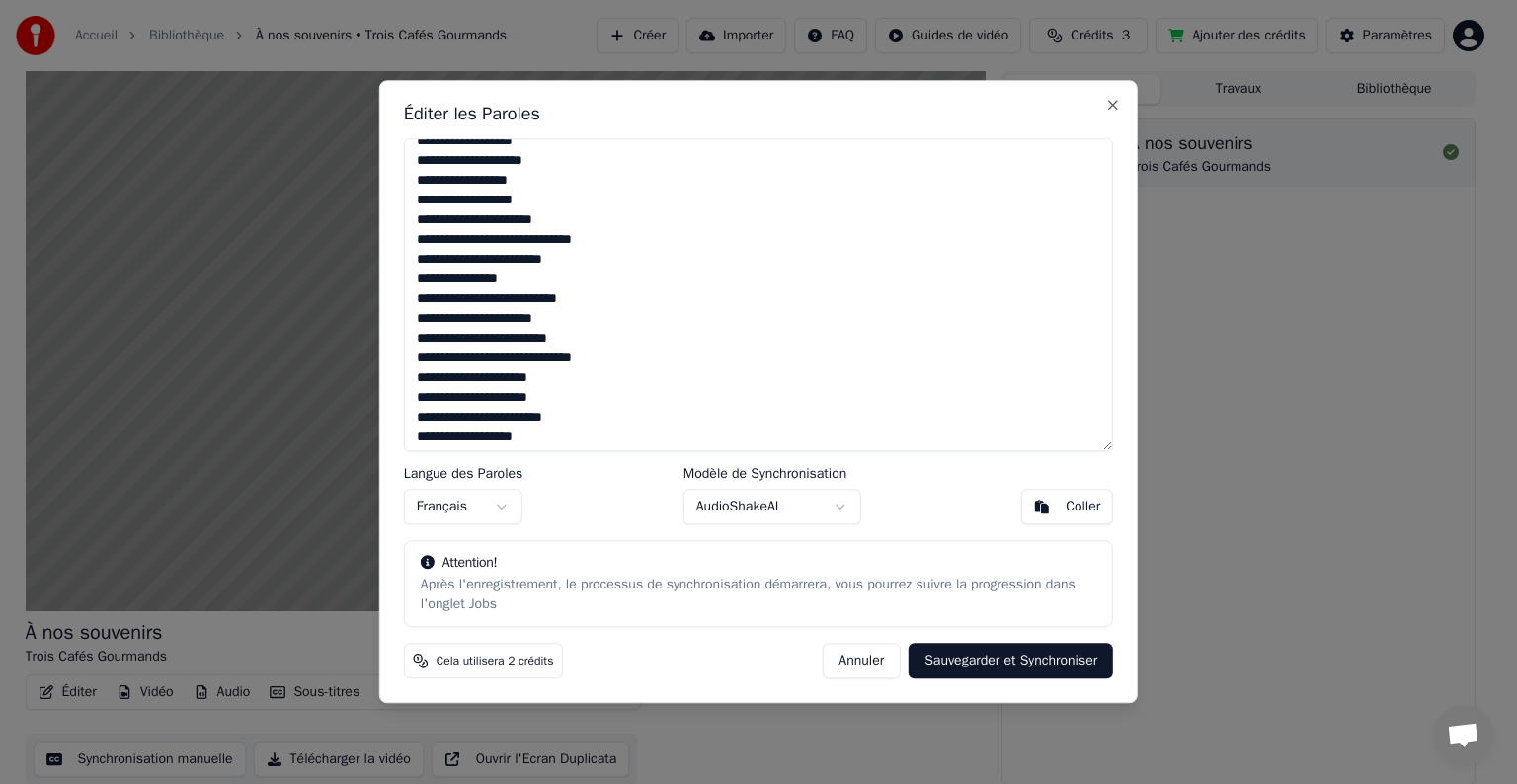 click on "Annuler" at bounding box center [861, 662] 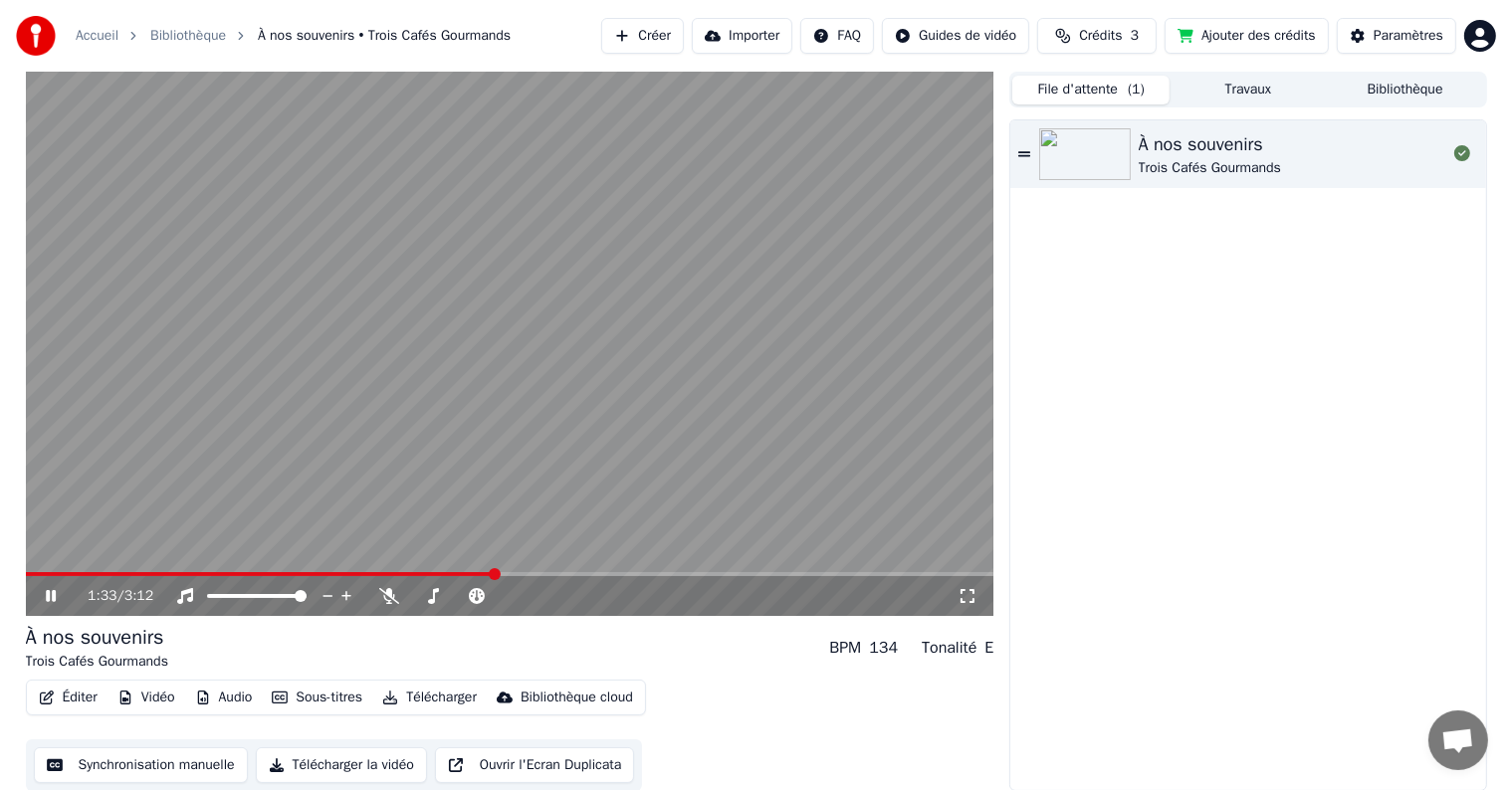 click 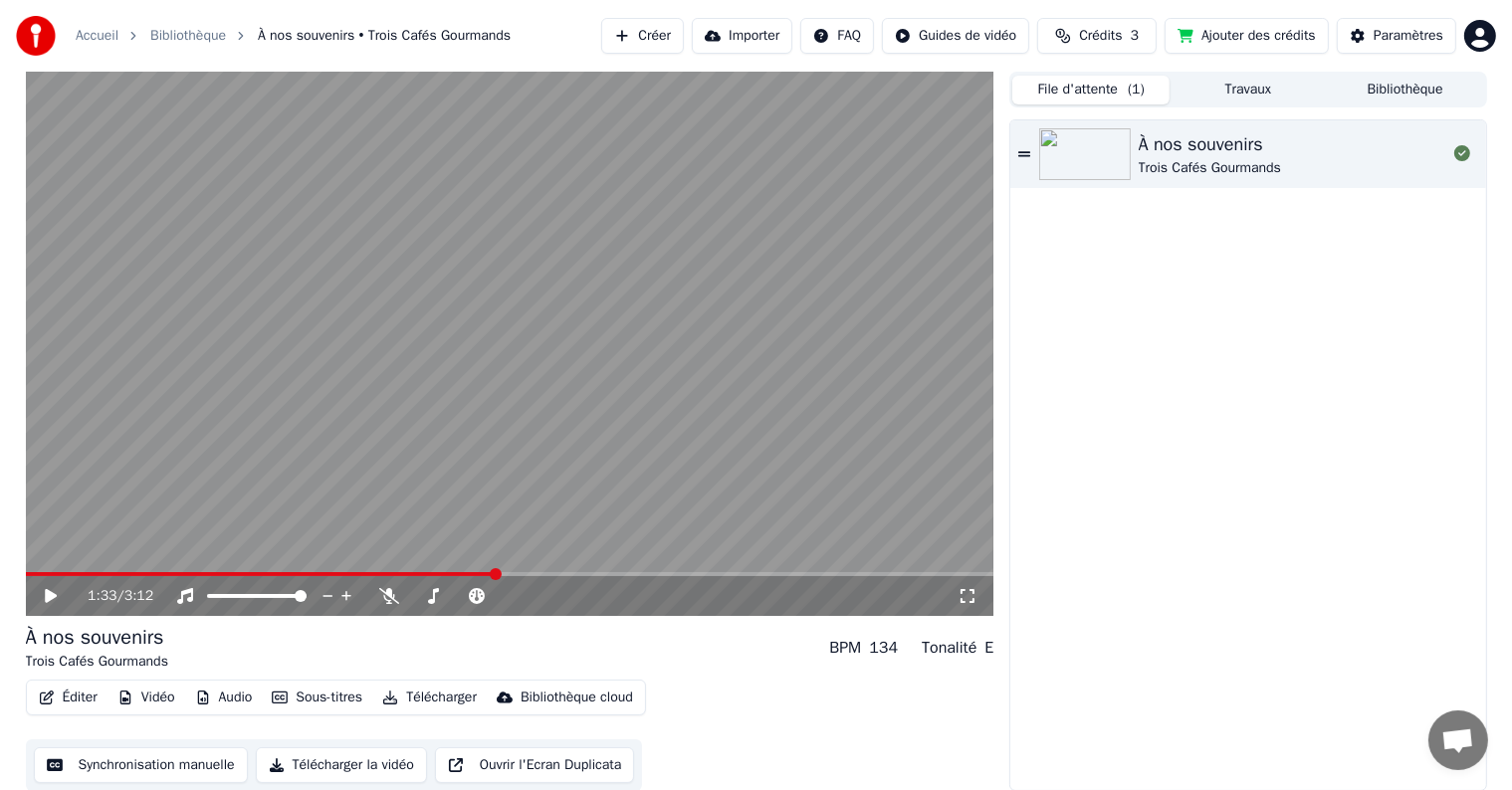 click on "Travaux" at bounding box center (1248, 90) 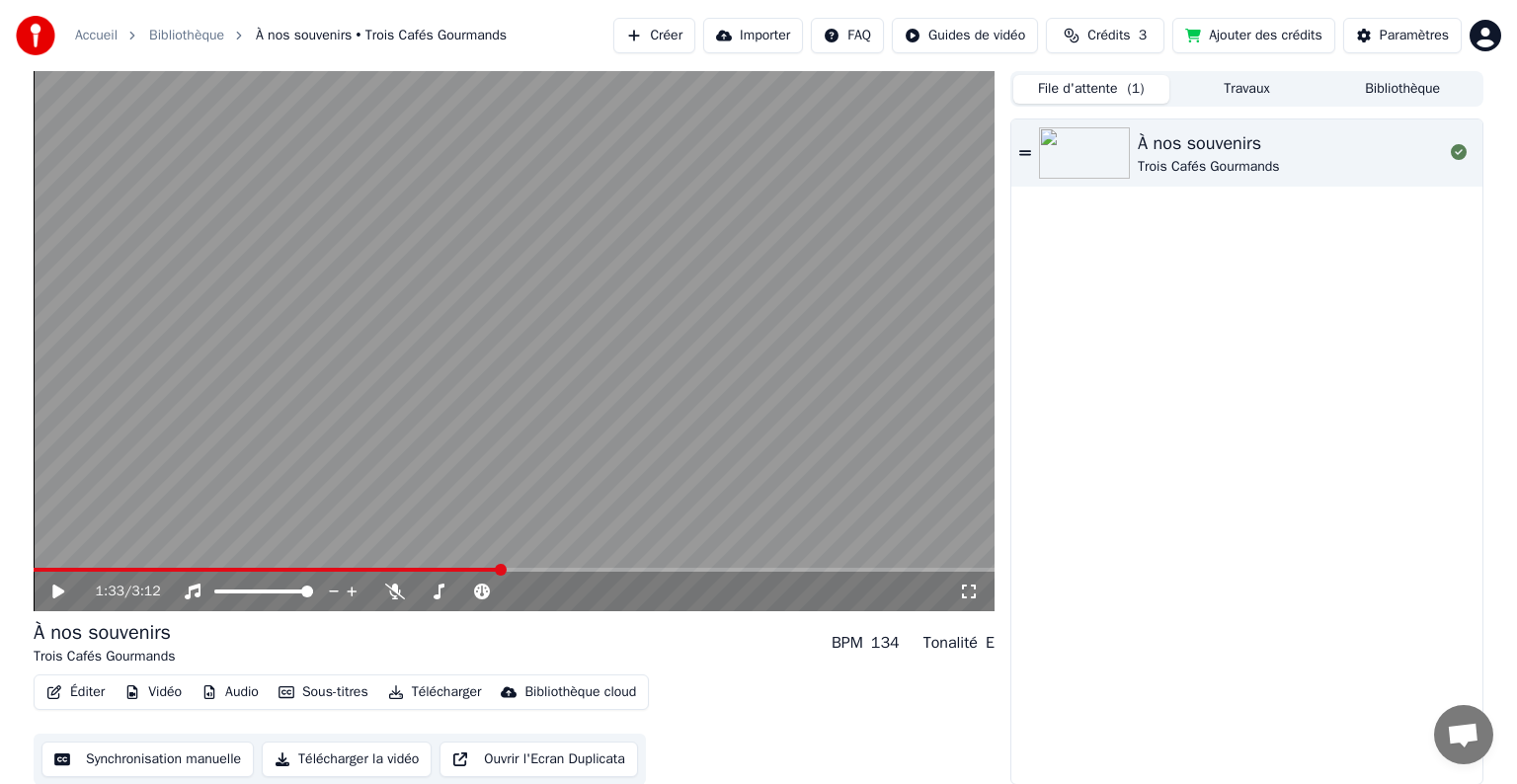 click on "Accueil Bibliothèque À nos souvenirs • Trois Cafés Gourmands Créer Importer FAQ Guides de vidéo Crédits 3 Ajouter des crédits Paramètres 1:33  /  3:12 À nos souvenirs Trois Cafés Gourmands BPM 134 Tonalité E Éditer Vidéo Audio Sous-titres Télécharger Bibliothèque cloud Synchronisation manuelle Télécharger la vidéo Ouvrir l'Ecran Duplicata File d'attente ( 1 ) Travaux Bibliothèque À nos souvenirs Trois Cafés Gourmands" at bounding box center (758, 392) 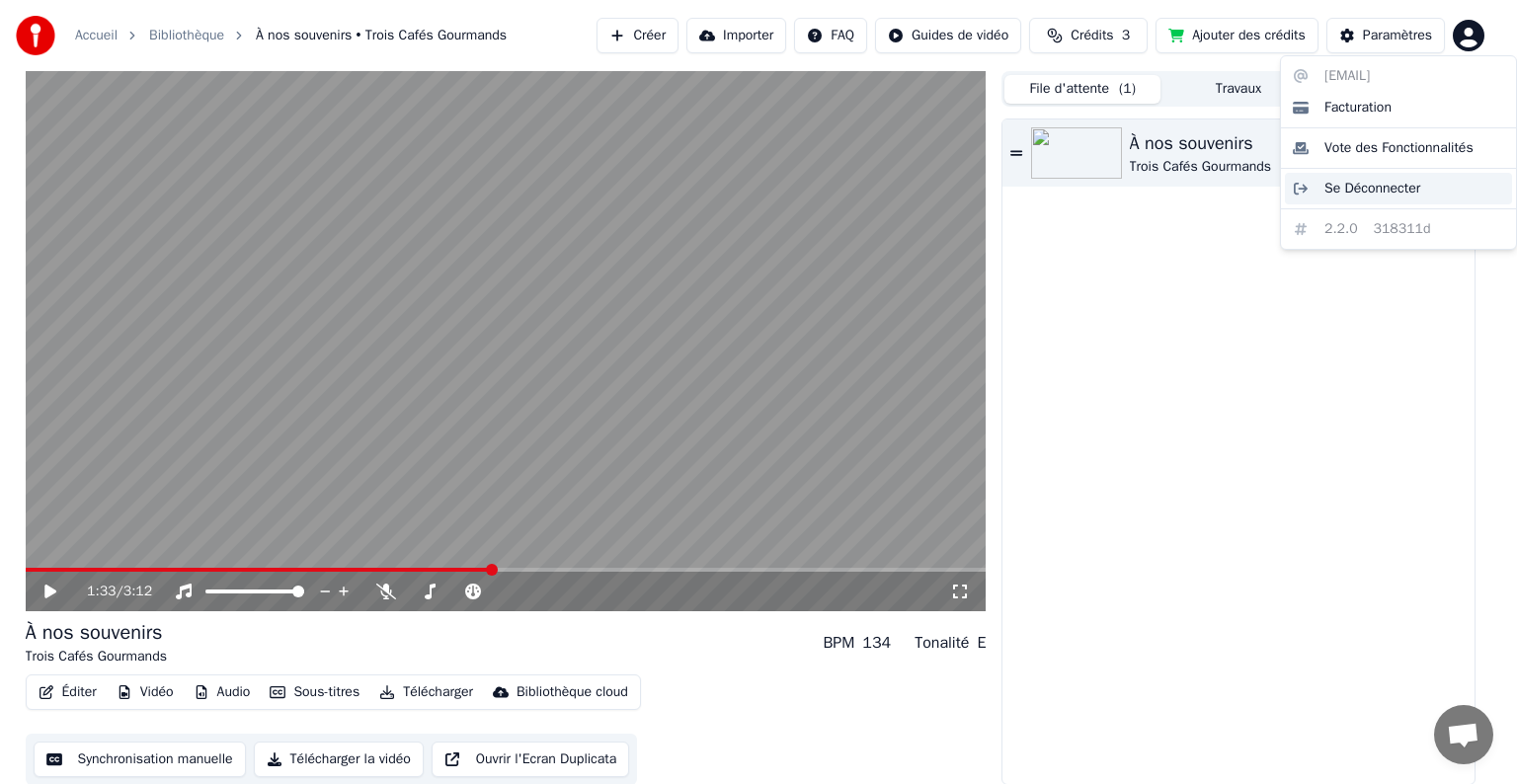 click on "Se Déconnecter" at bounding box center [1372, 189] 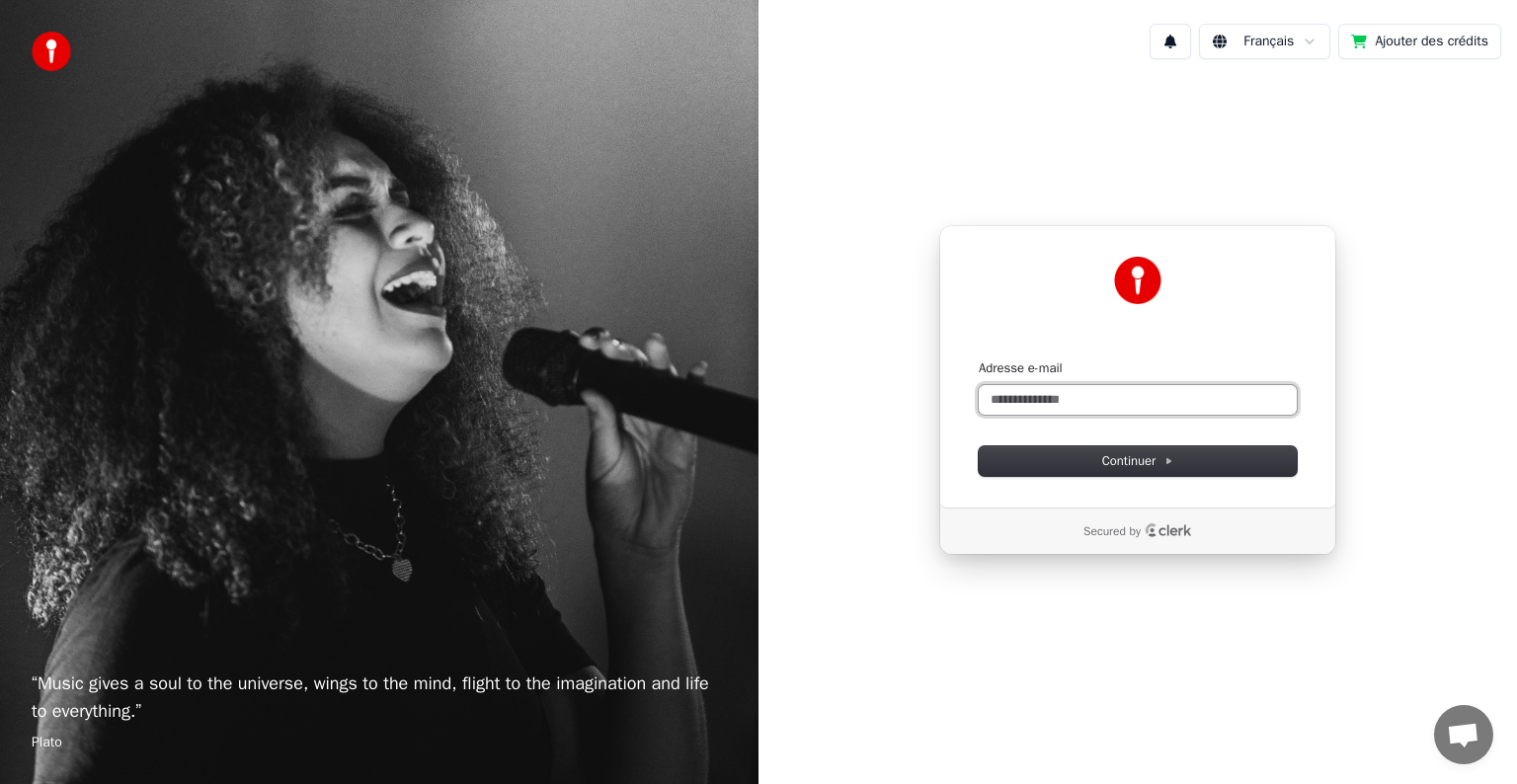 click on "Adresse e-mail" at bounding box center (1138, 400) 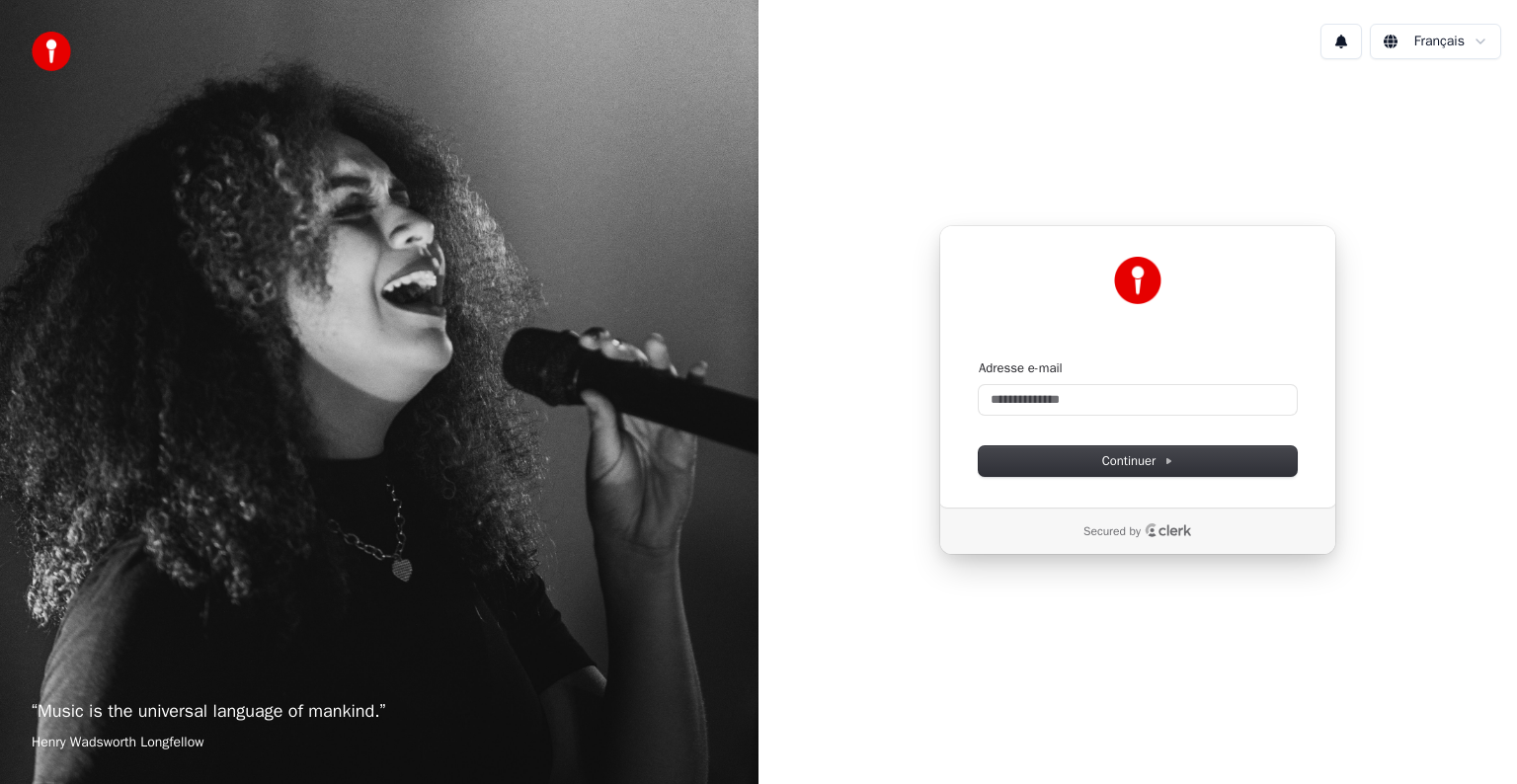 scroll, scrollTop: 0, scrollLeft: 0, axis: both 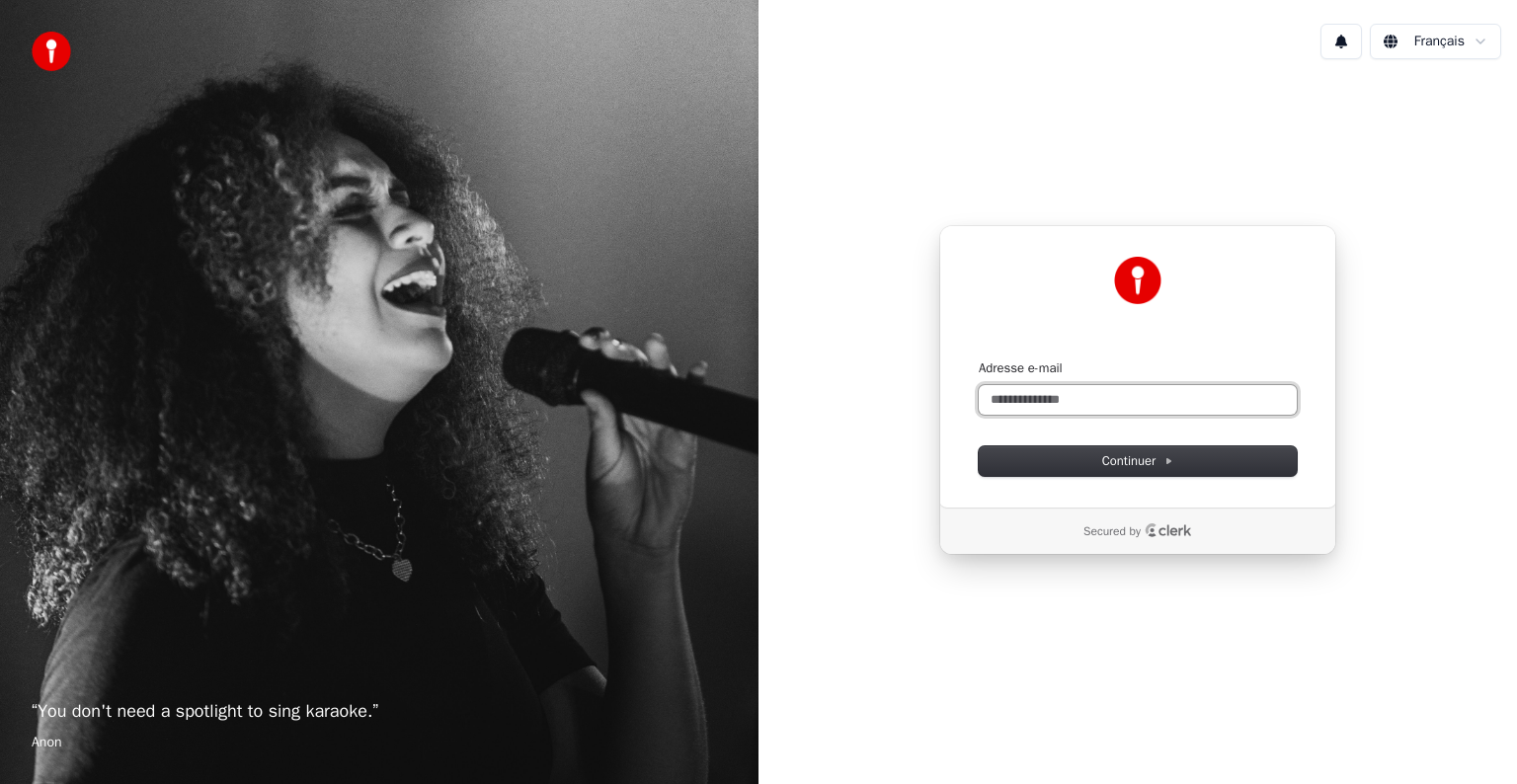 click on "Adresse e-mail" at bounding box center [1138, 400] 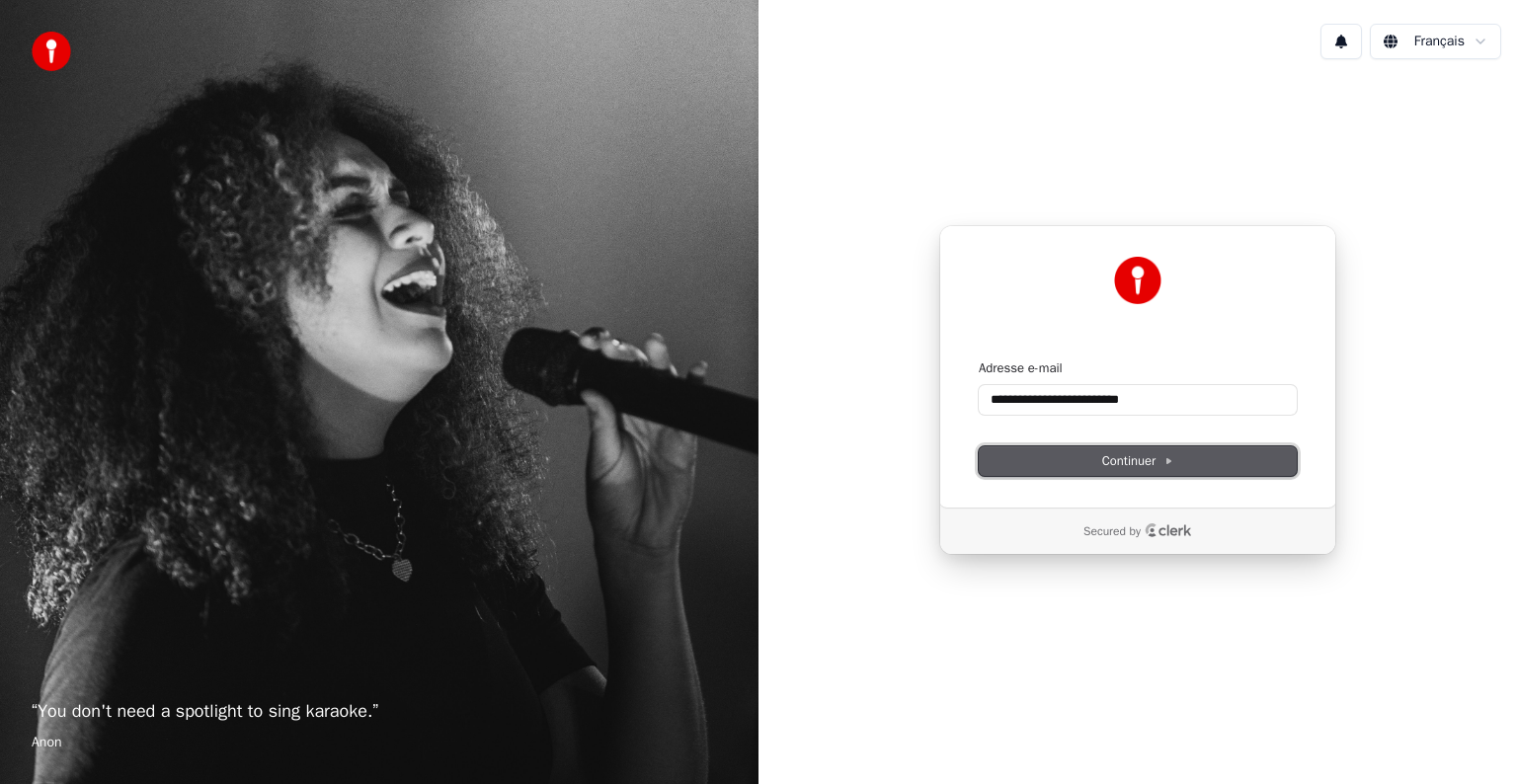 click on "Continuer" at bounding box center [1138, 461] 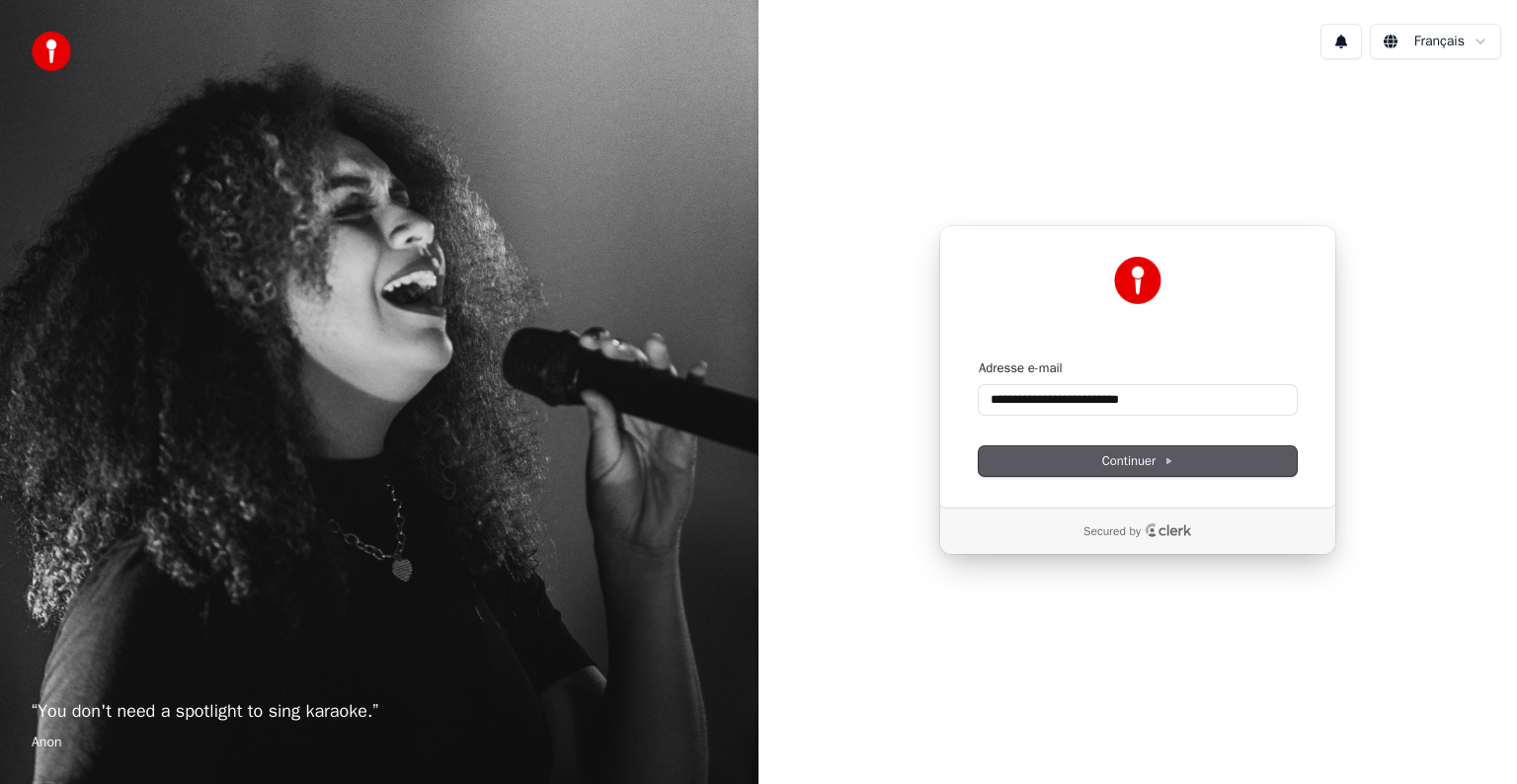 type on "**********" 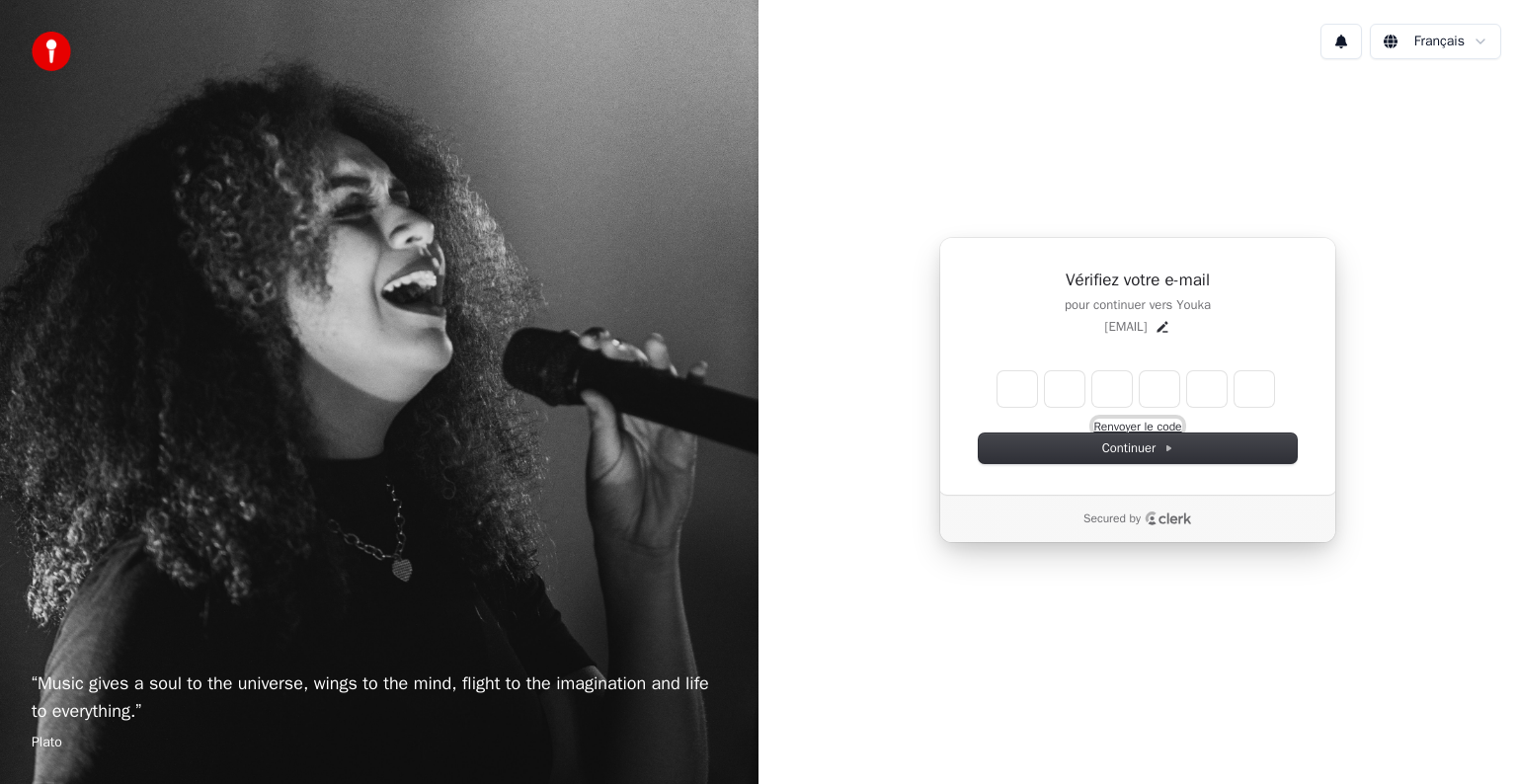 click on "Renvoyer le code" at bounding box center [1137, 427] 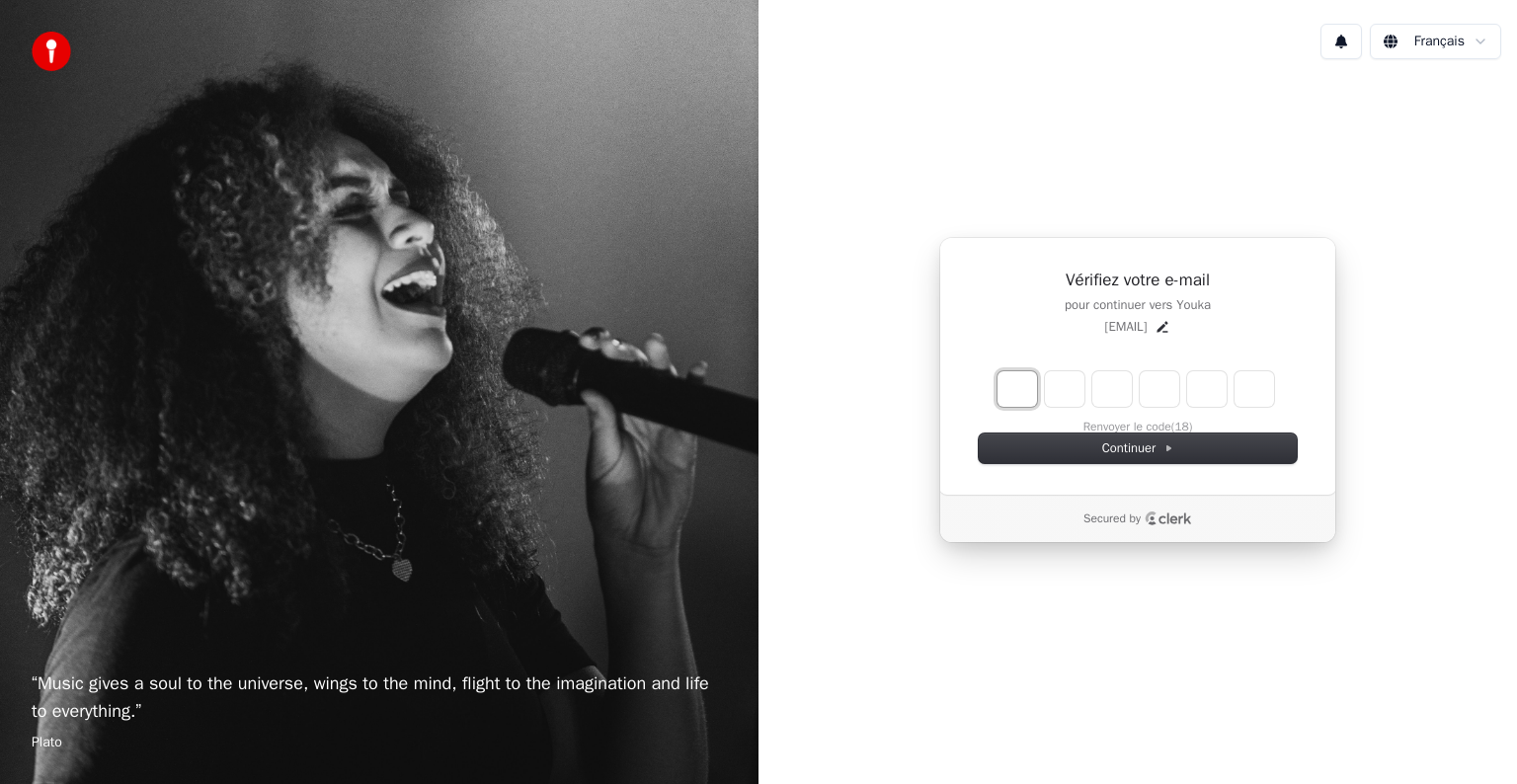 type on "*" 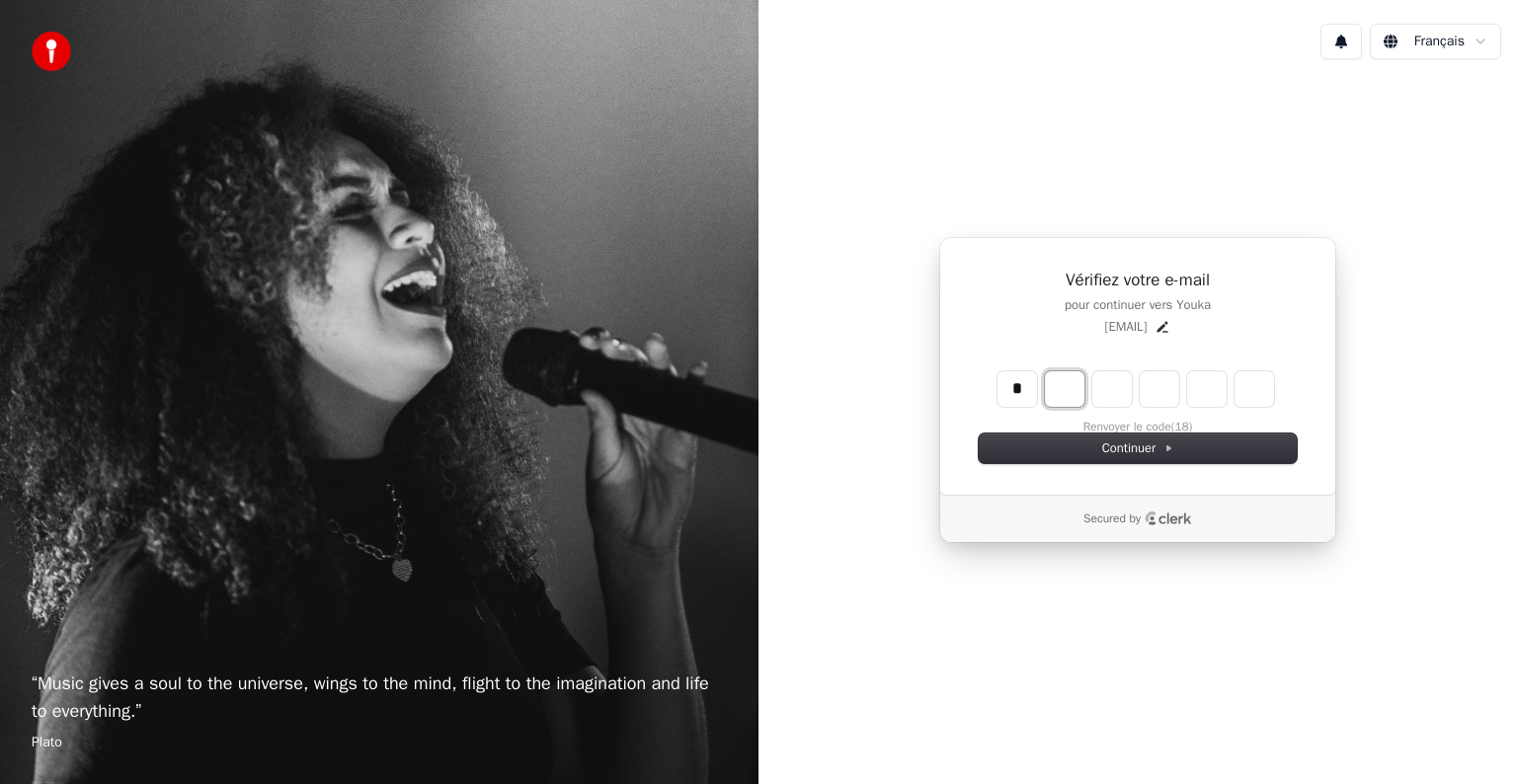 type on "*" 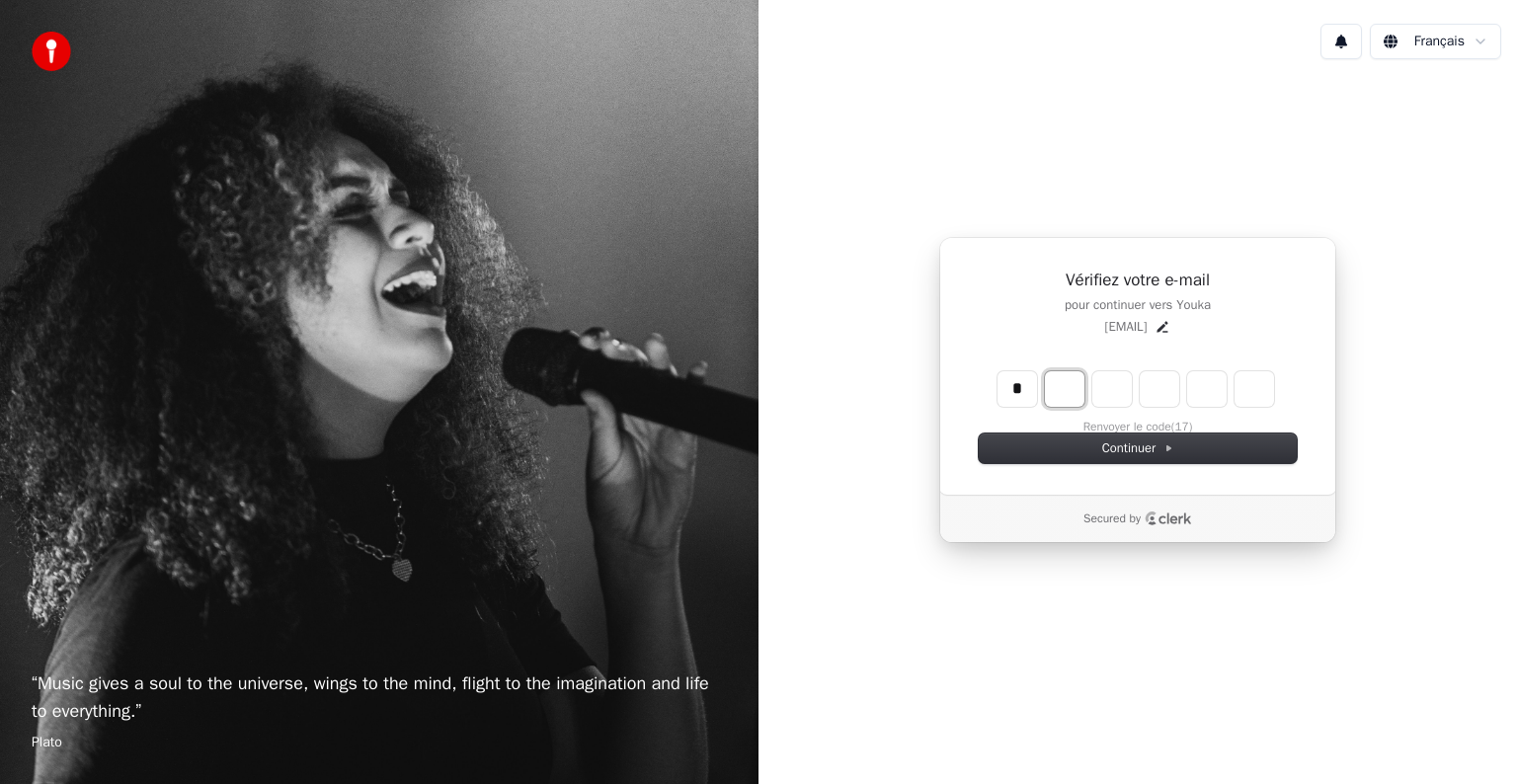 type on "*" 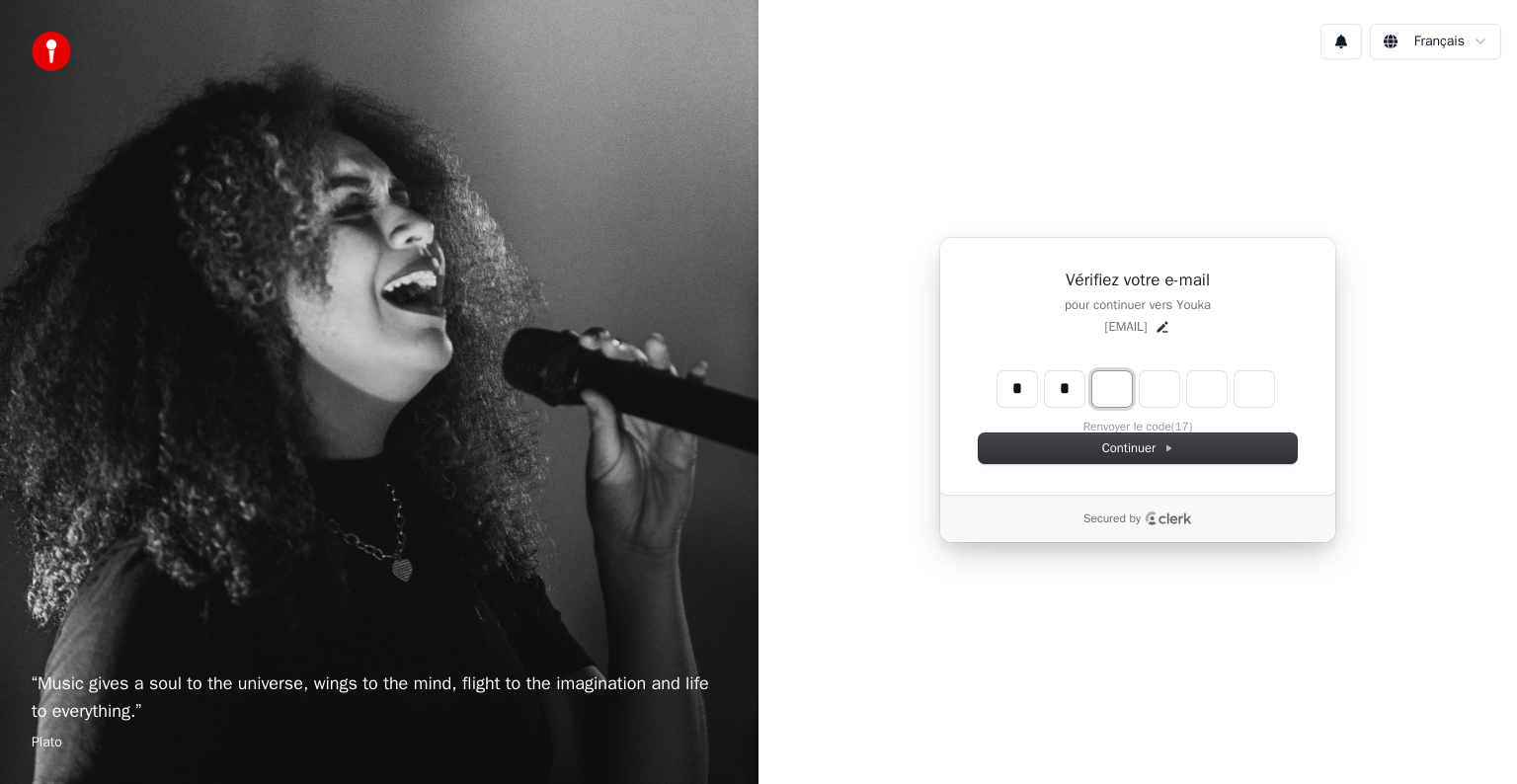 type on "**" 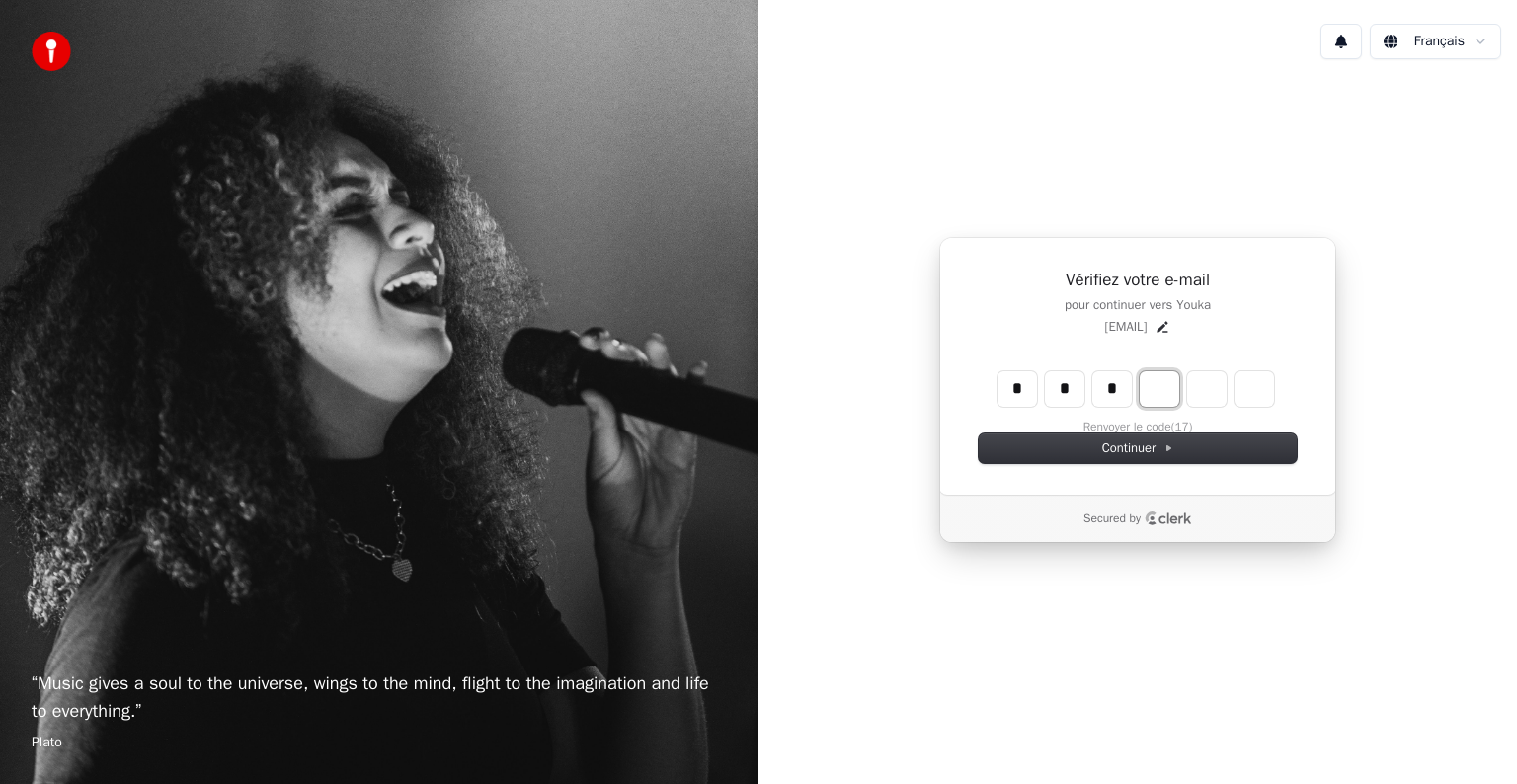 type on "***" 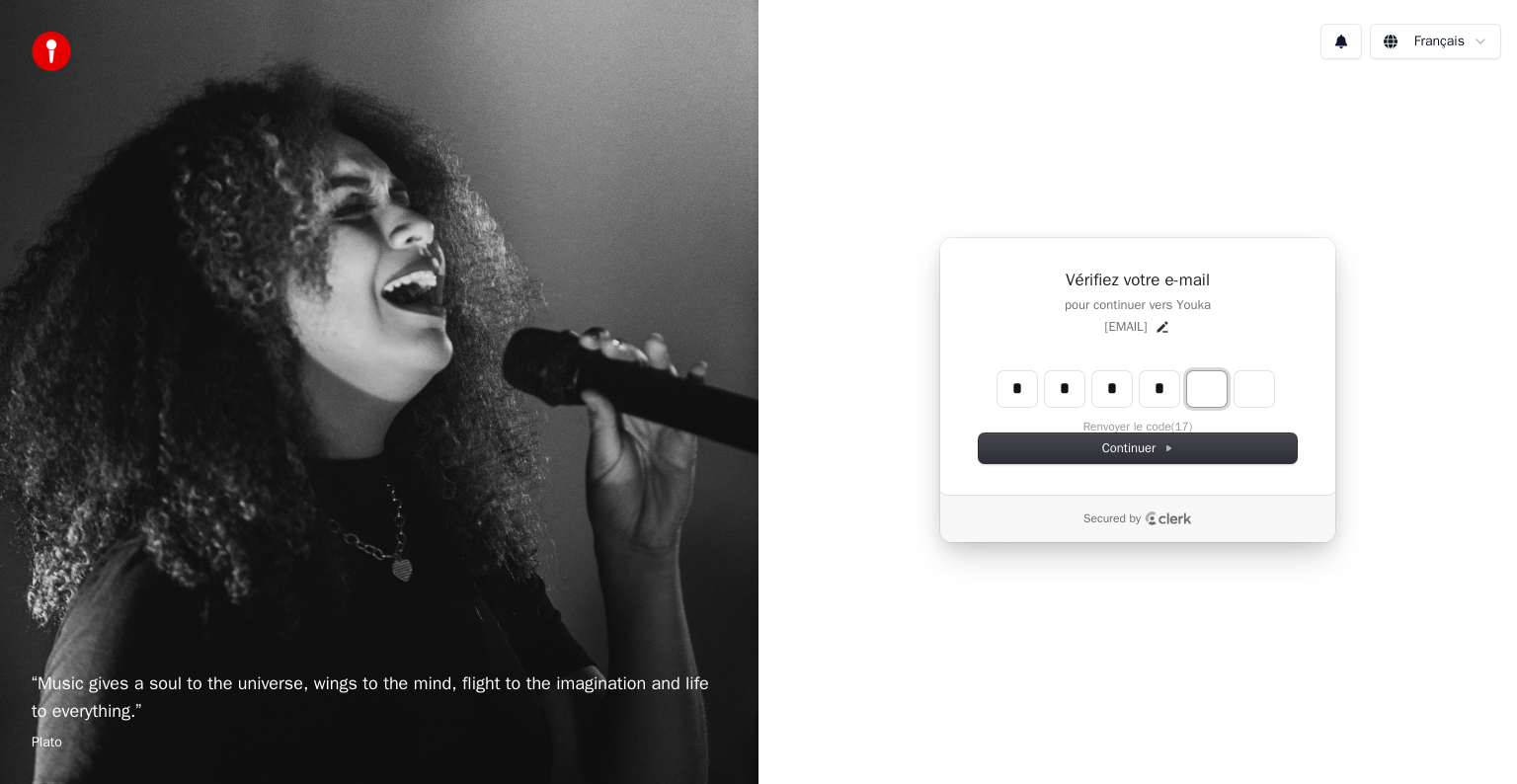 type on "****" 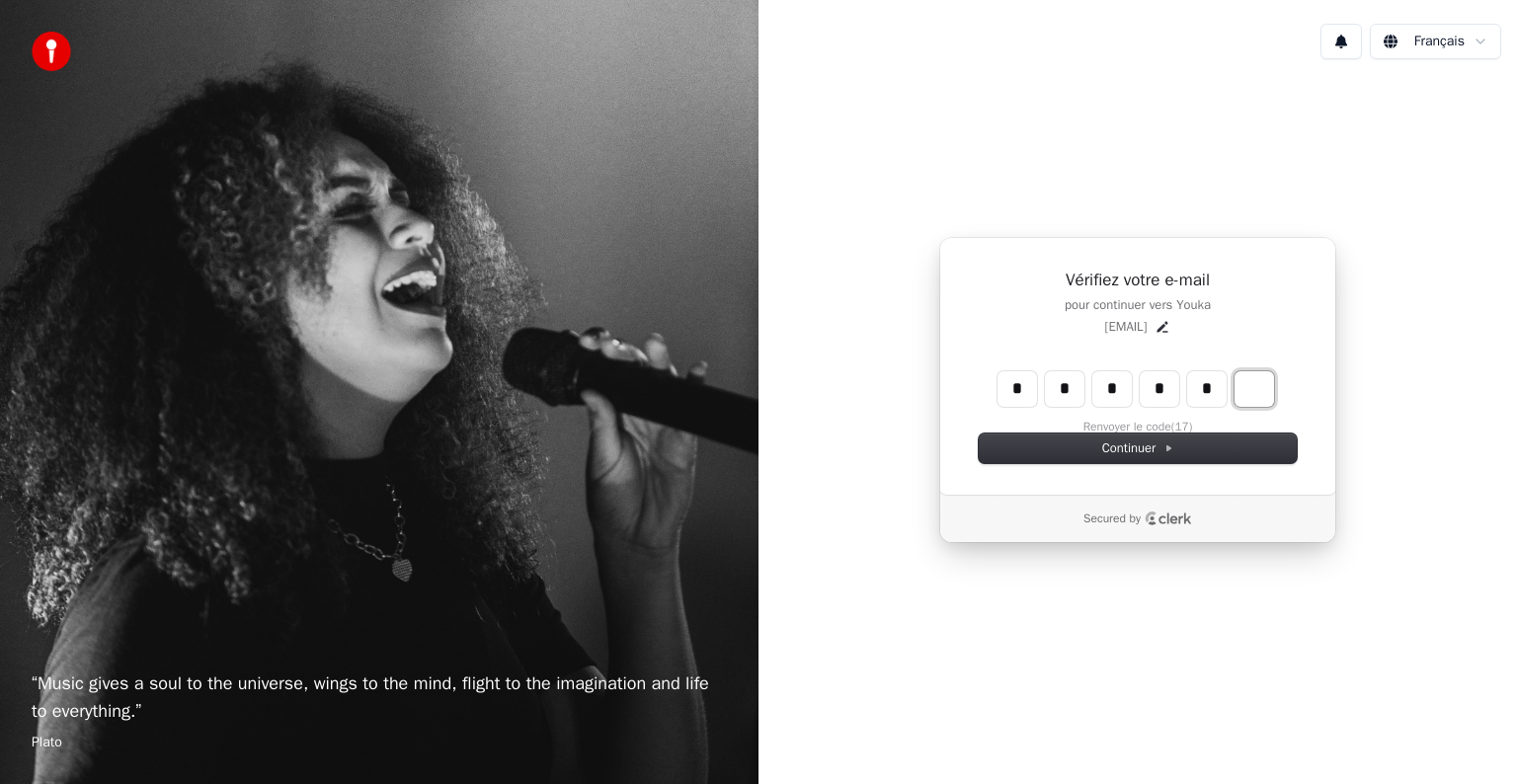 type on "******" 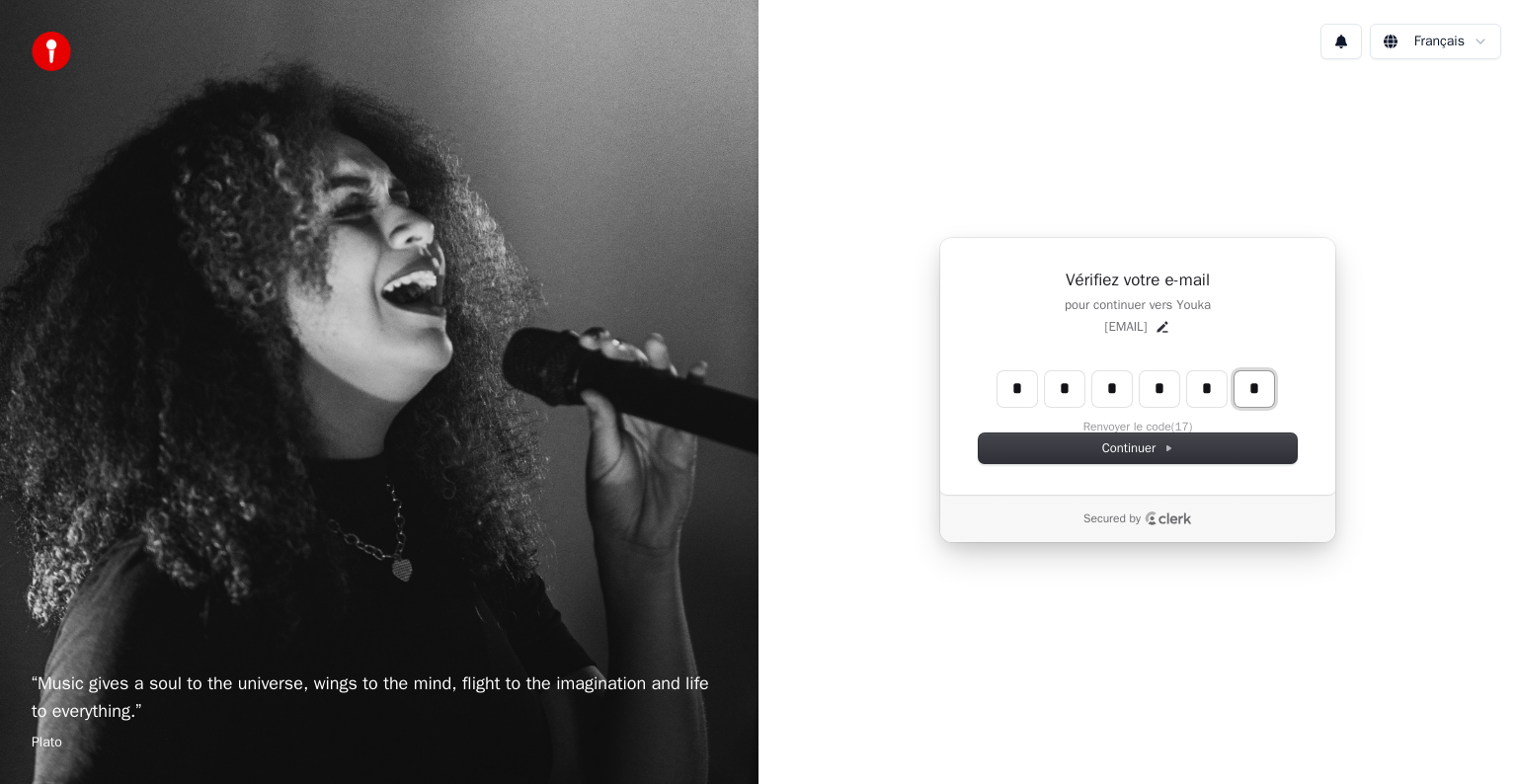 type on "*" 